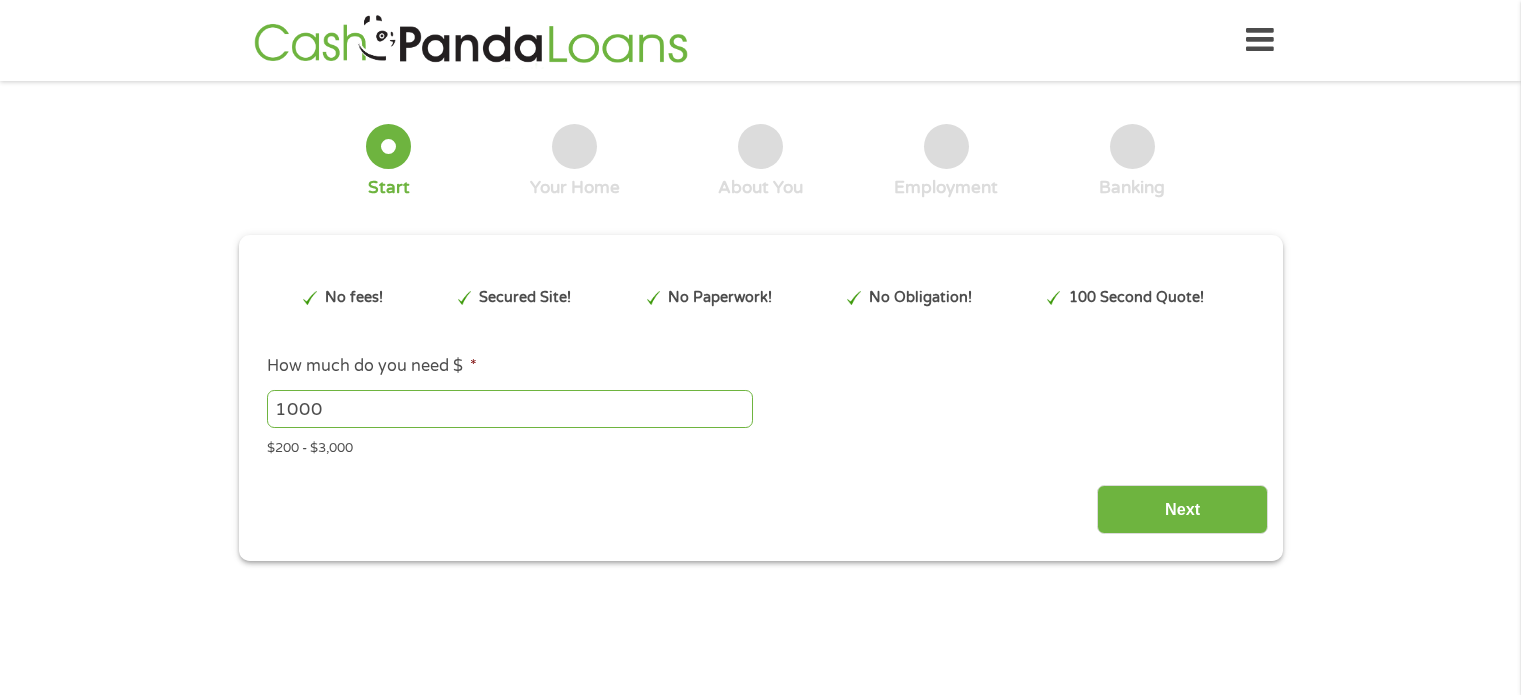 scroll, scrollTop: 0, scrollLeft: 0, axis: both 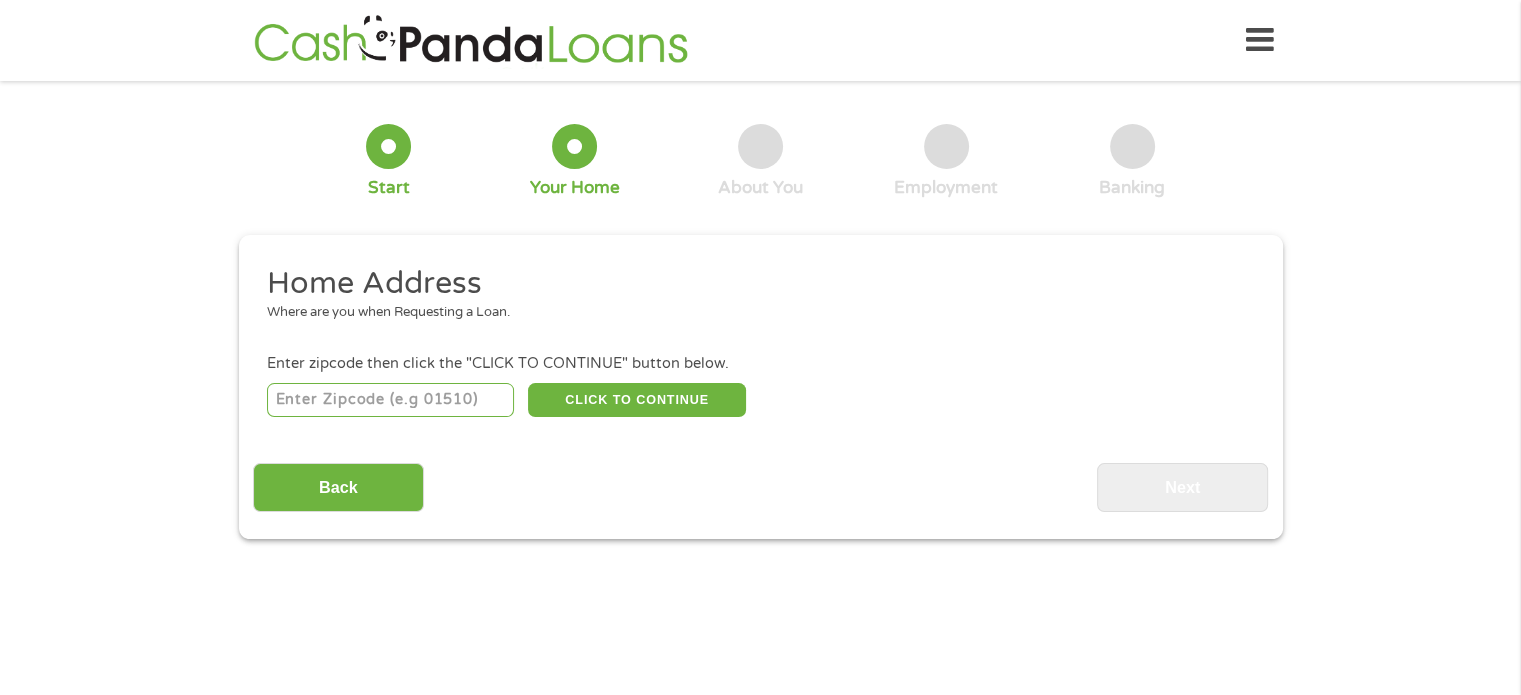 click at bounding box center [390, 400] 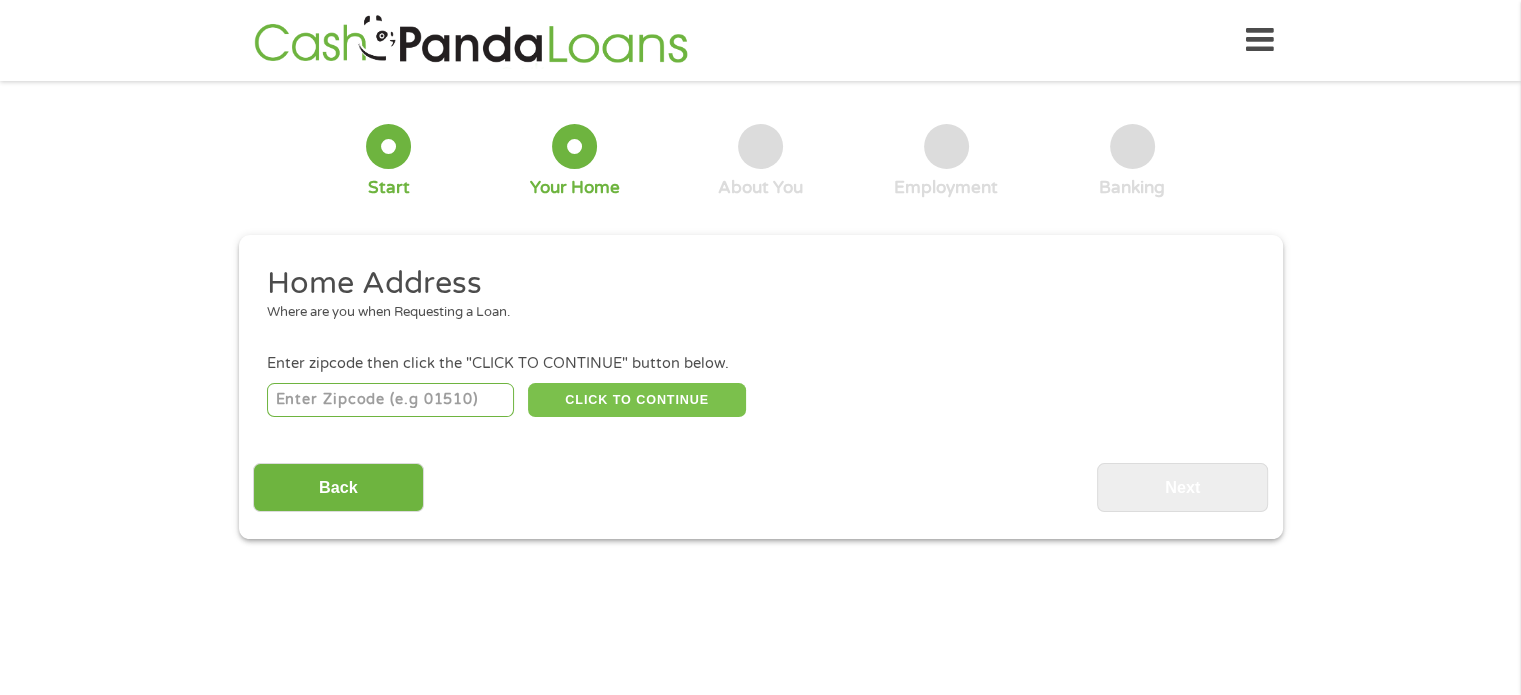 type on "[POSTAL_CODE]" 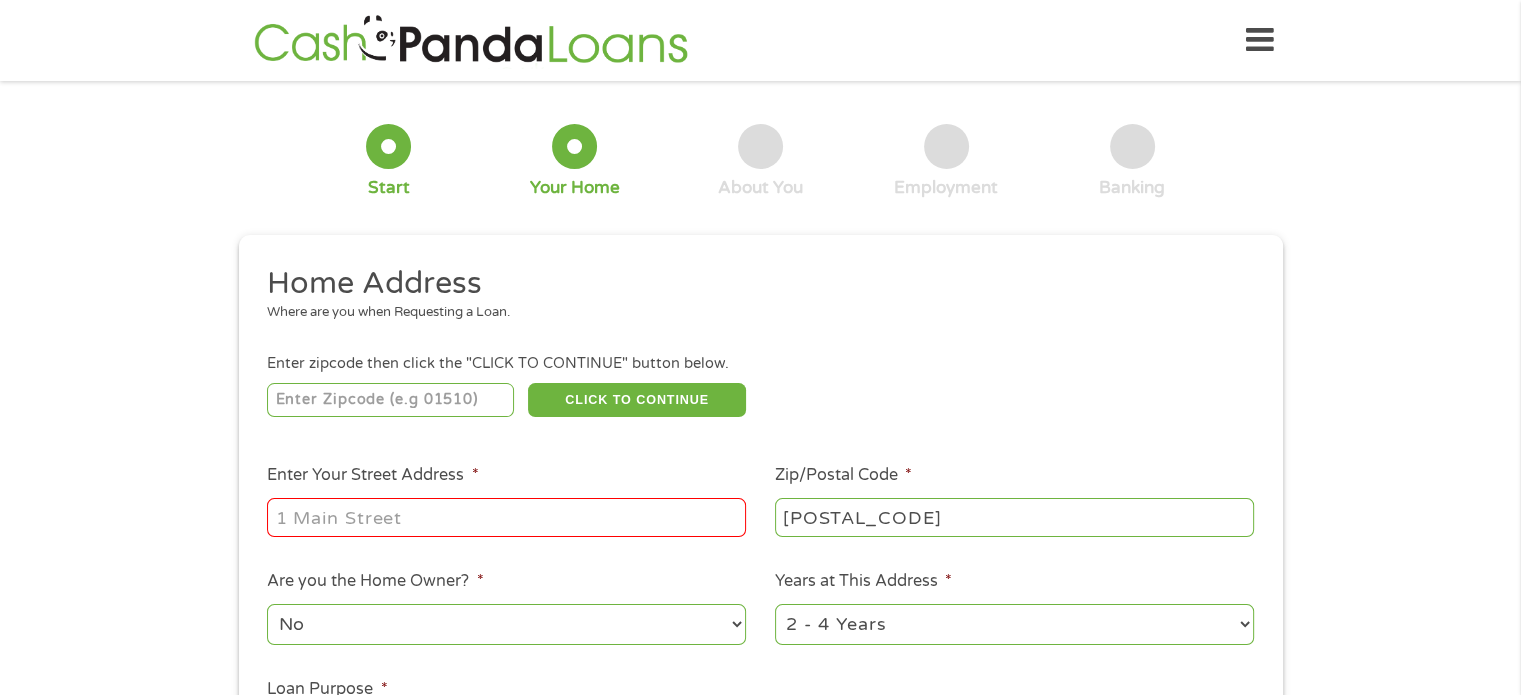 click on "Enter Your Street Address *" at bounding box center [506, 517] 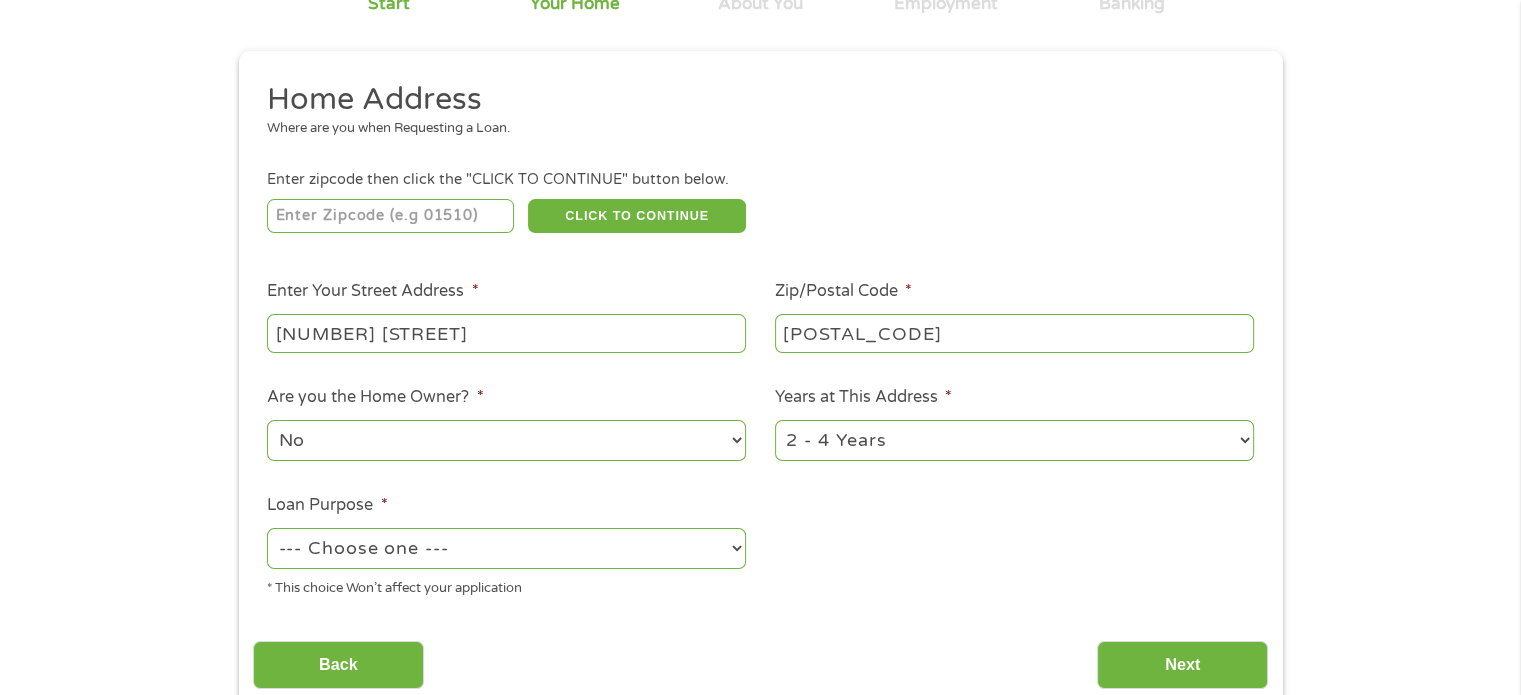 scroll, scrollTop: 188, scrollLeft: 0, axis: vertical 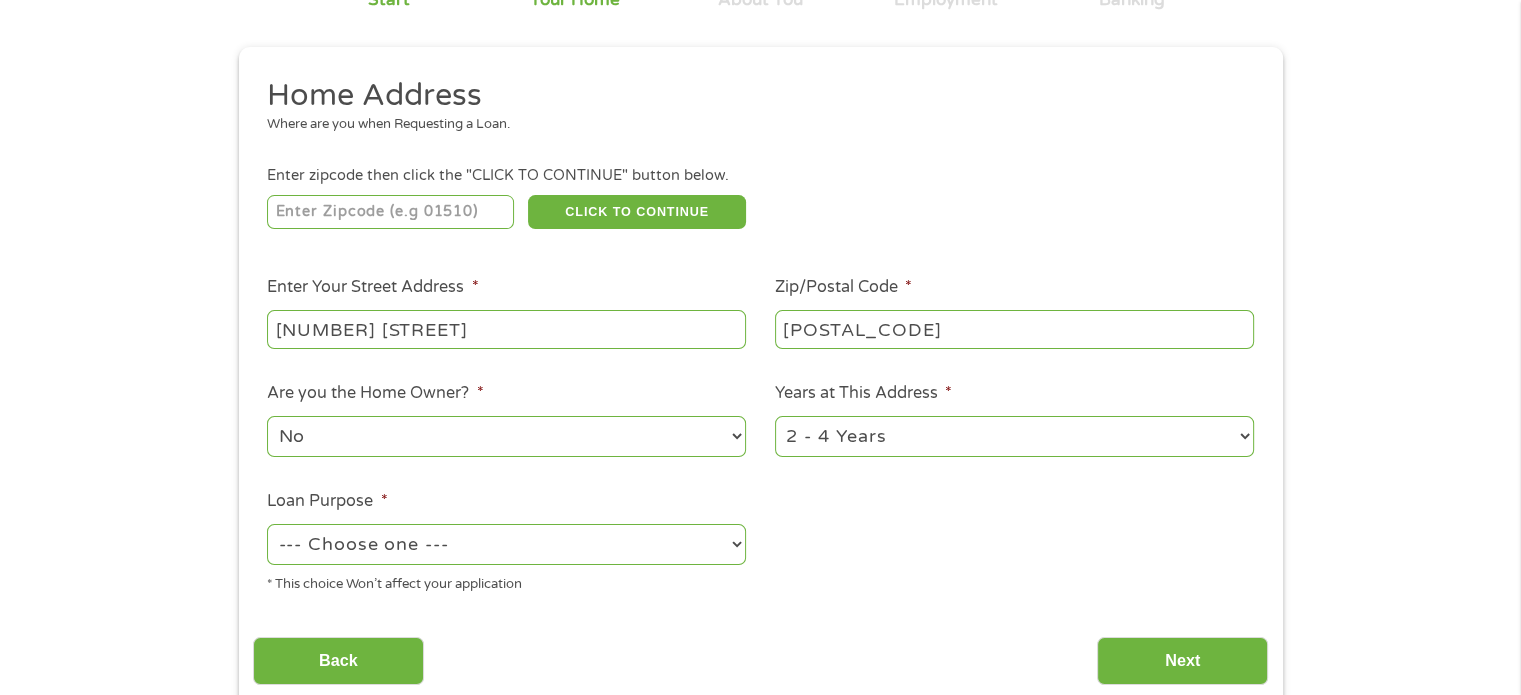 type on "[NUMBER] [STREET]" 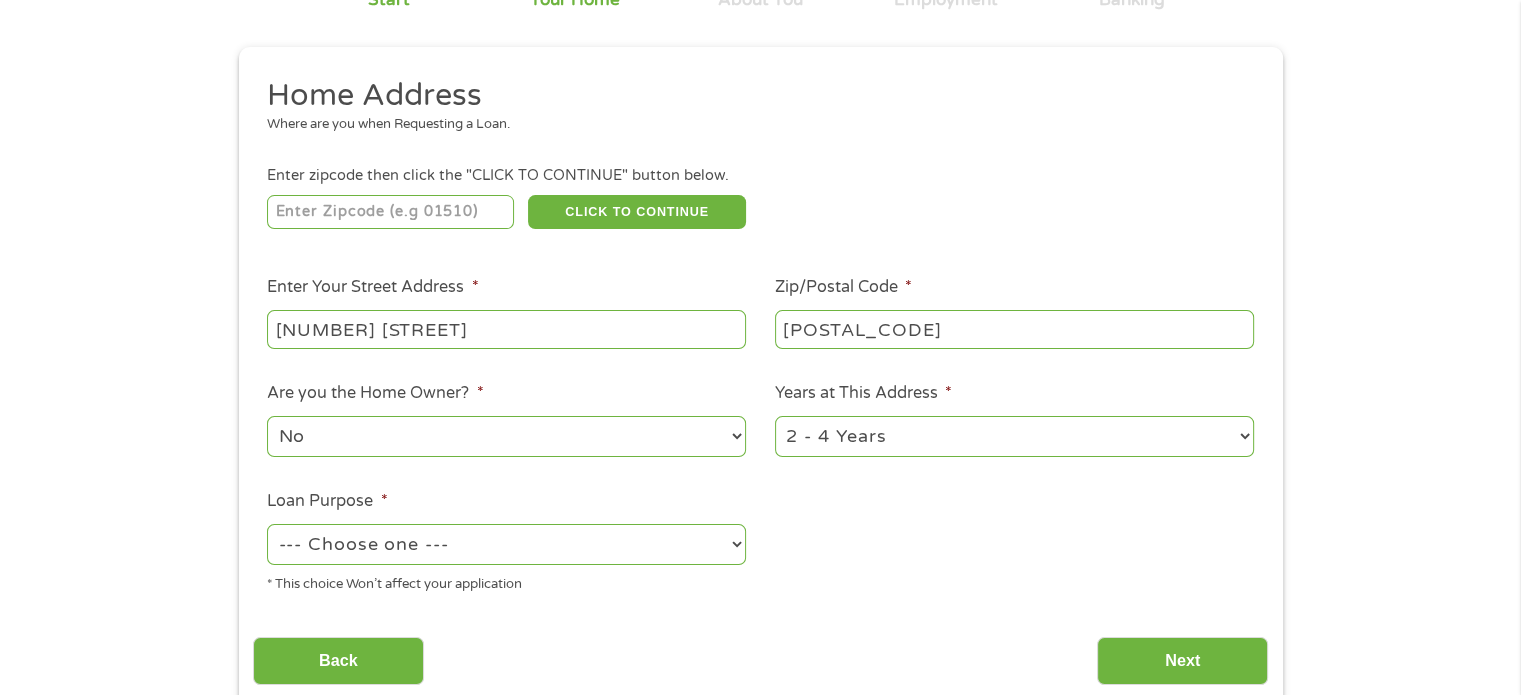 select on "60months" 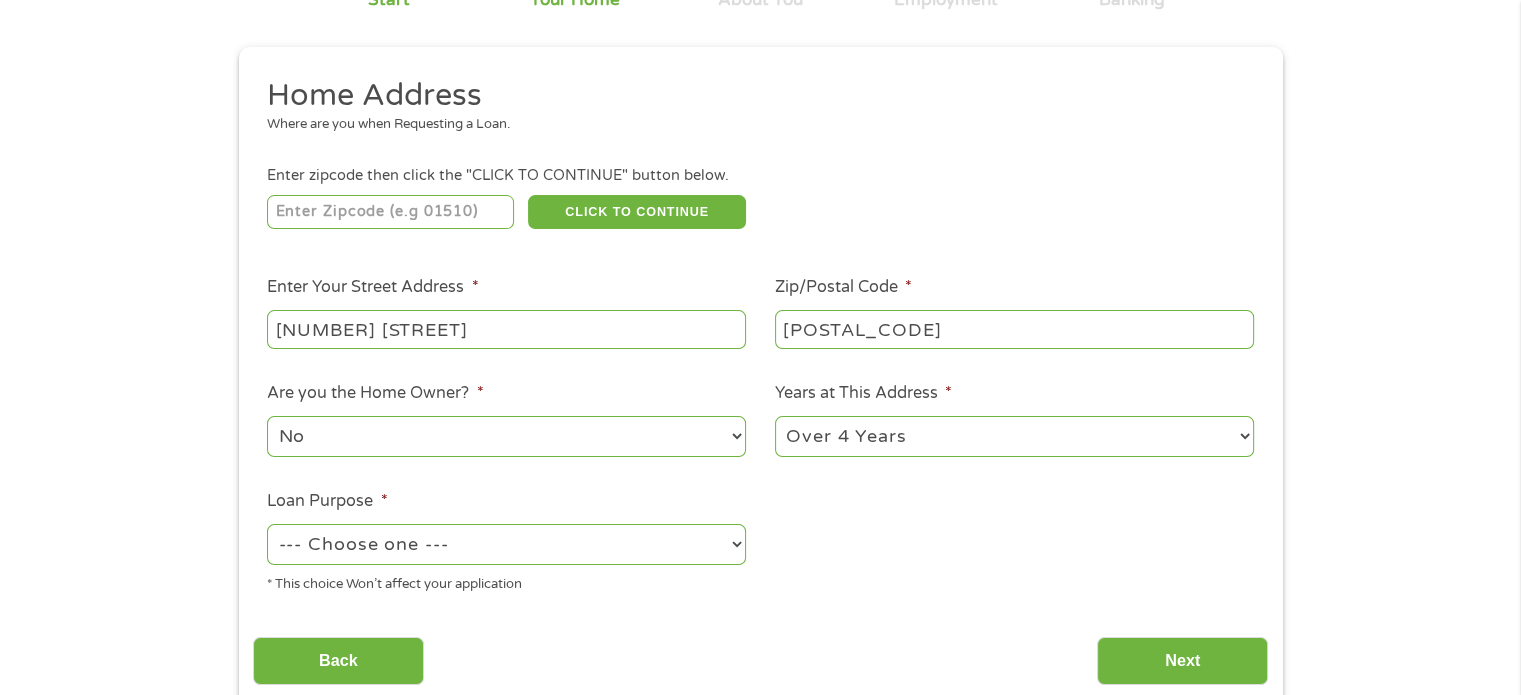 click on "1 Year or less 1 - 2 Years 2 - 4 Years Over 4 Years" at bounding box center [1014, 436] 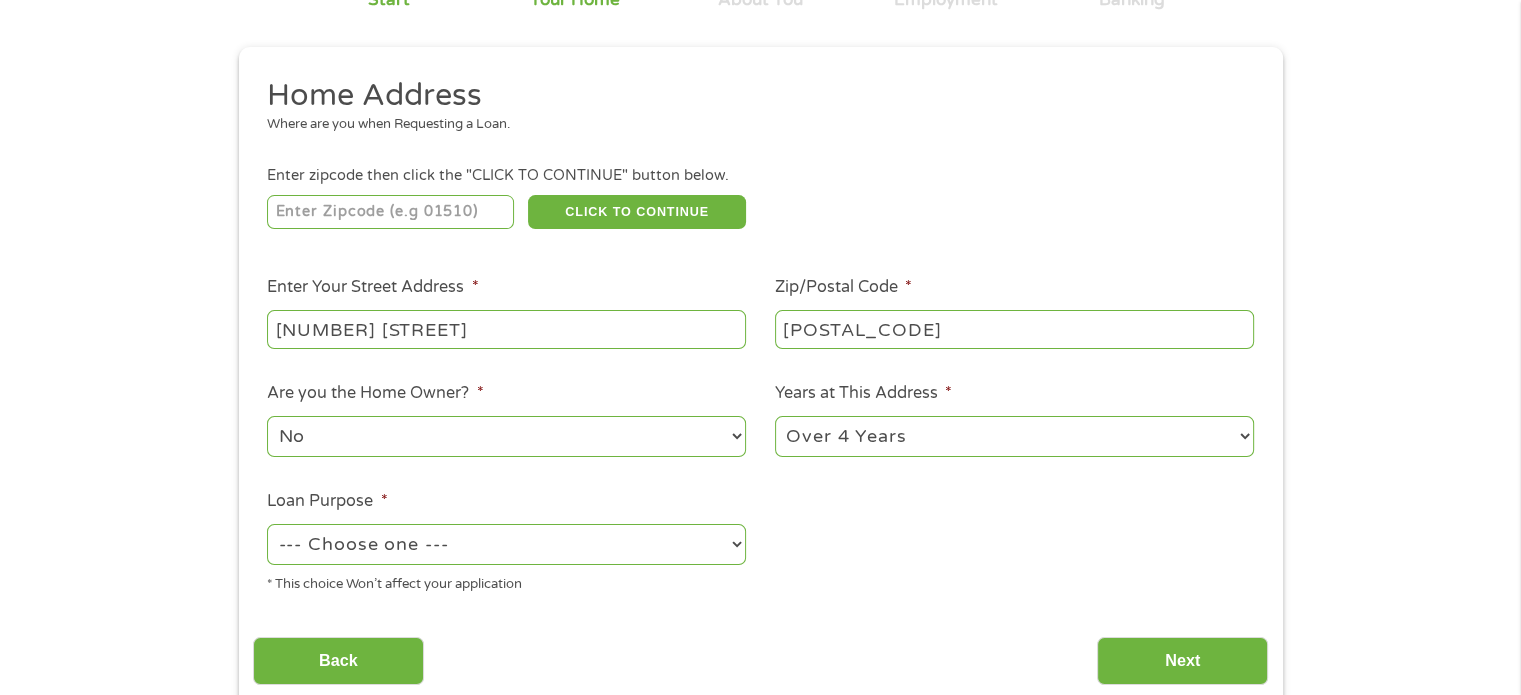 select on "paybills" 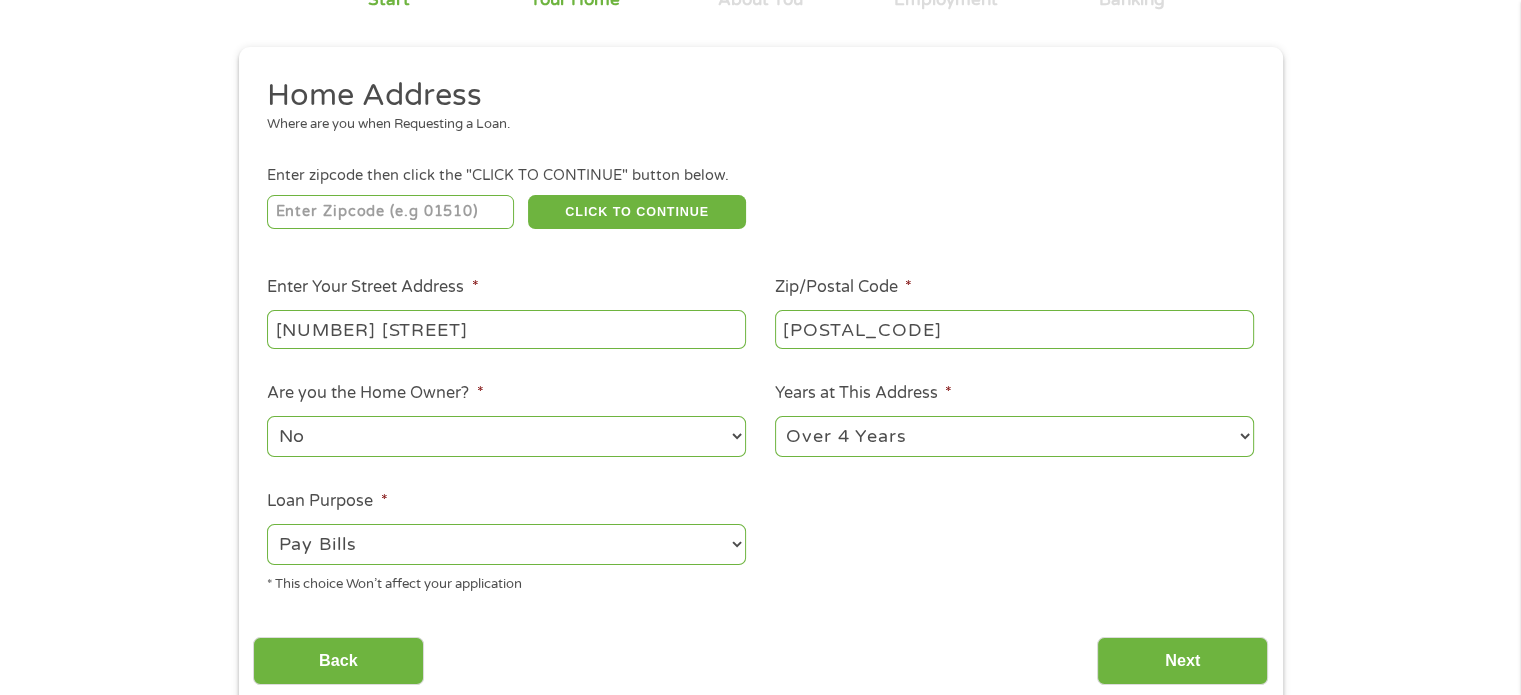 click on "--- Choose one --- Pay Bills Debt Consolidation Home Improvement Major Purchase Car Loan Short Term Cash Medical Expenses Other" at bounding box center [506, 544] 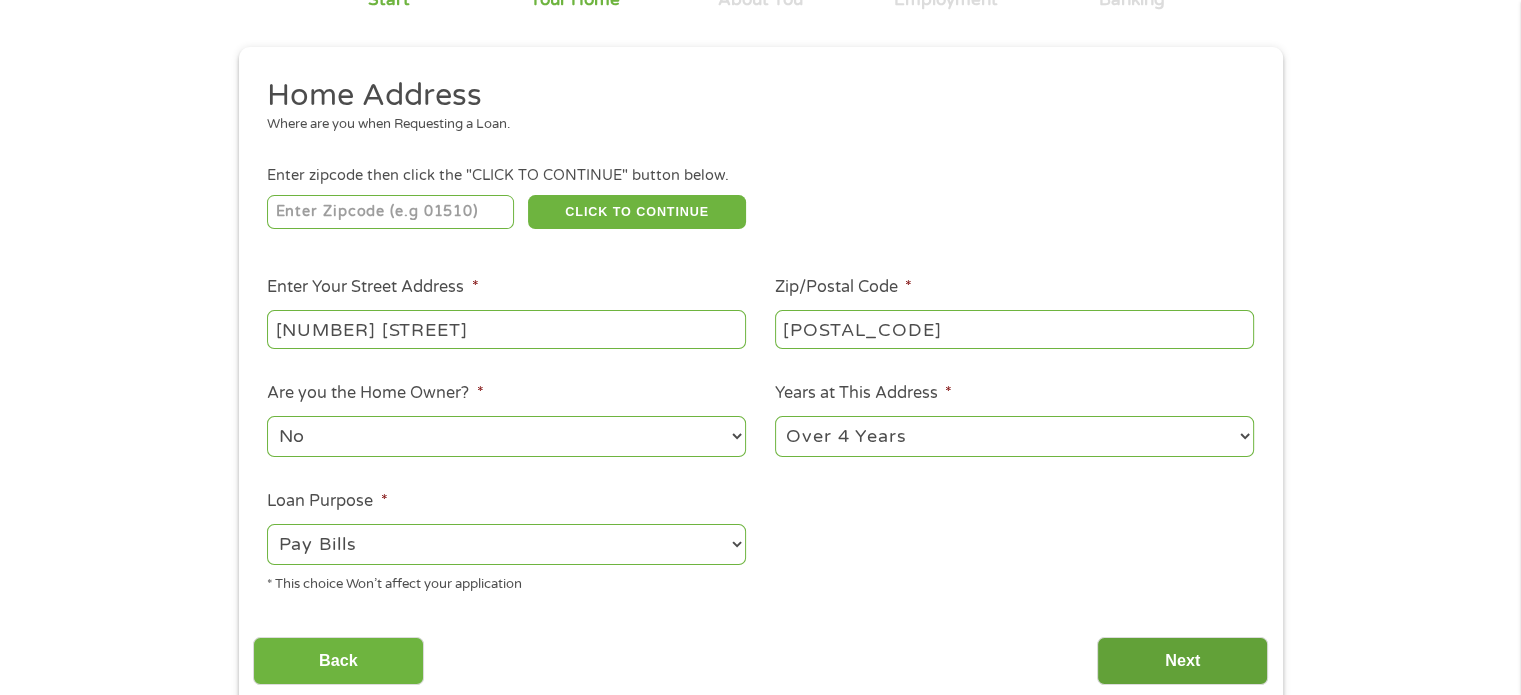 click on "Next" at bounding box center [1182, 661] 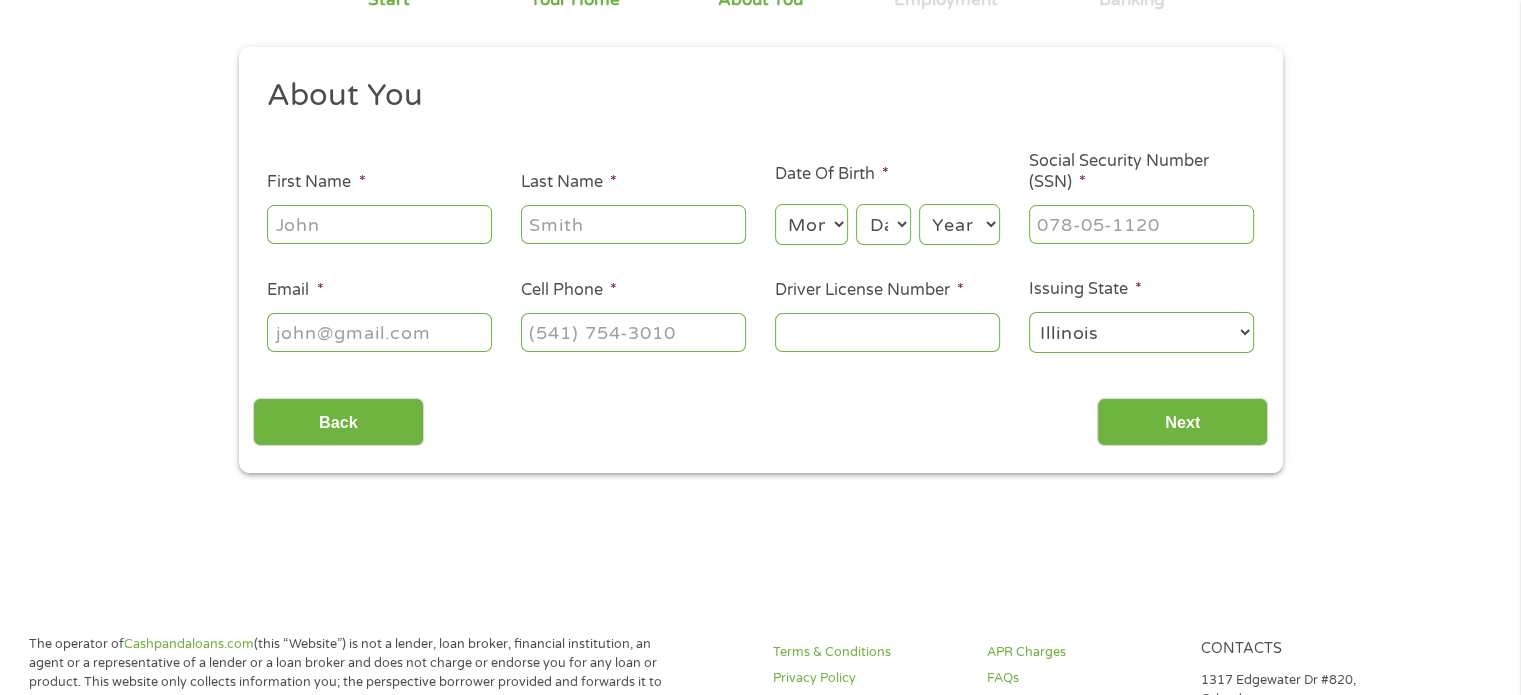 scroll, scrollTop: 8, scrollLeft: 8, axis: both 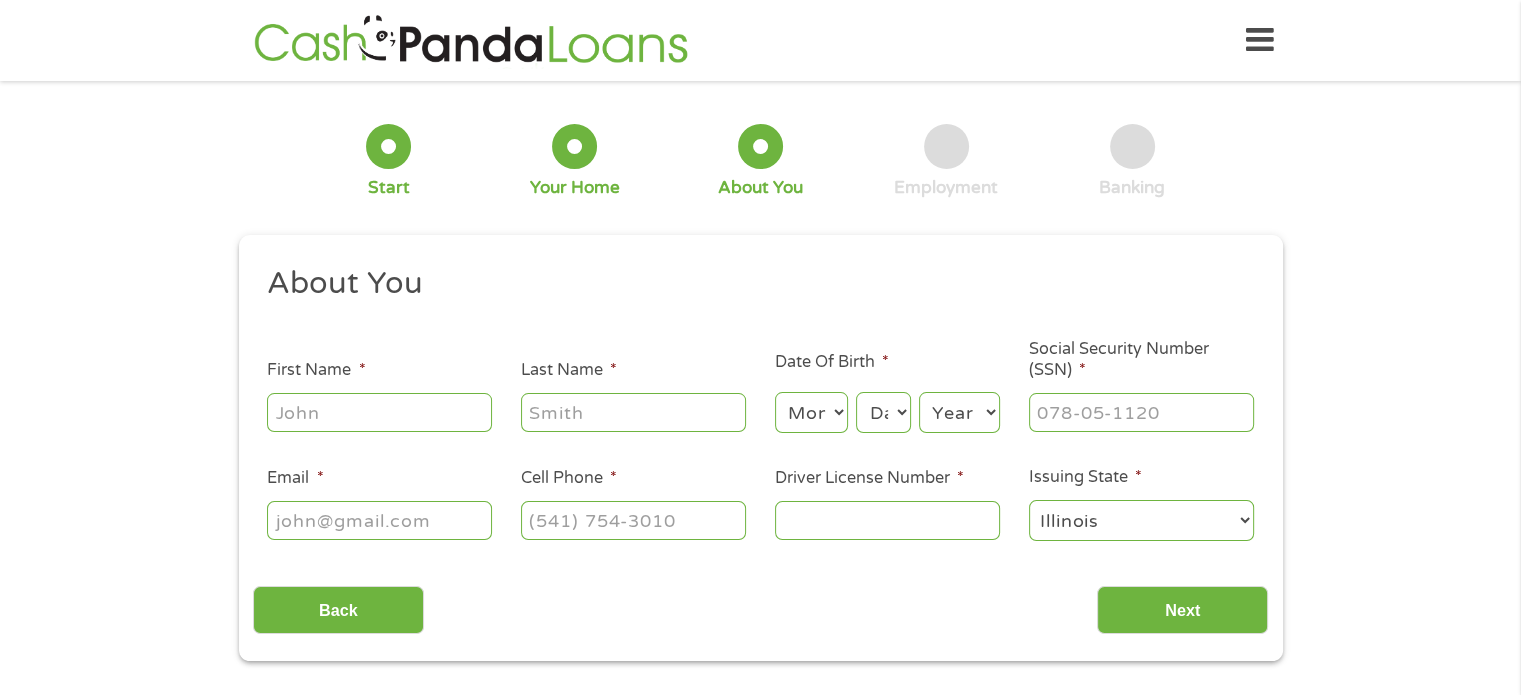 click on "First Name *" at bounding box center (379, 412) 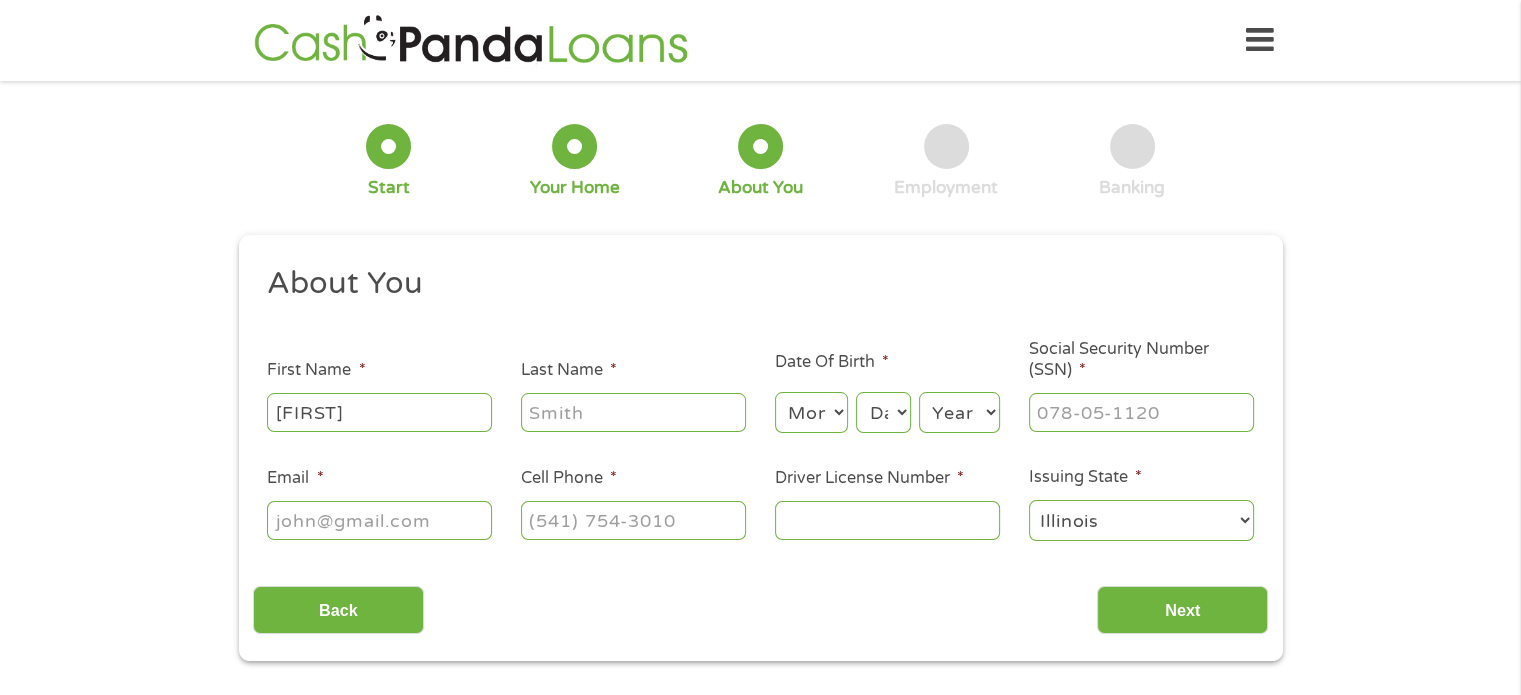 type on "[FIRST]" 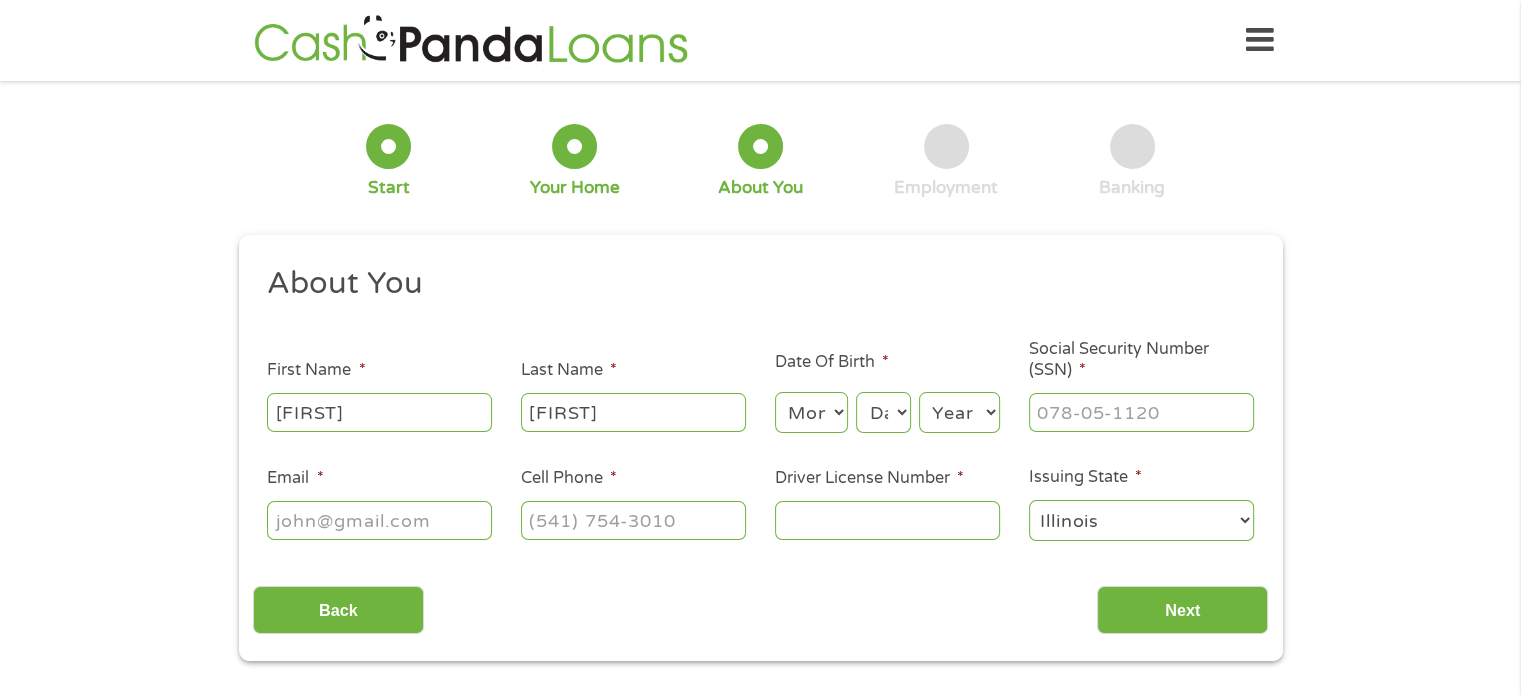 type on "[FIRST]" 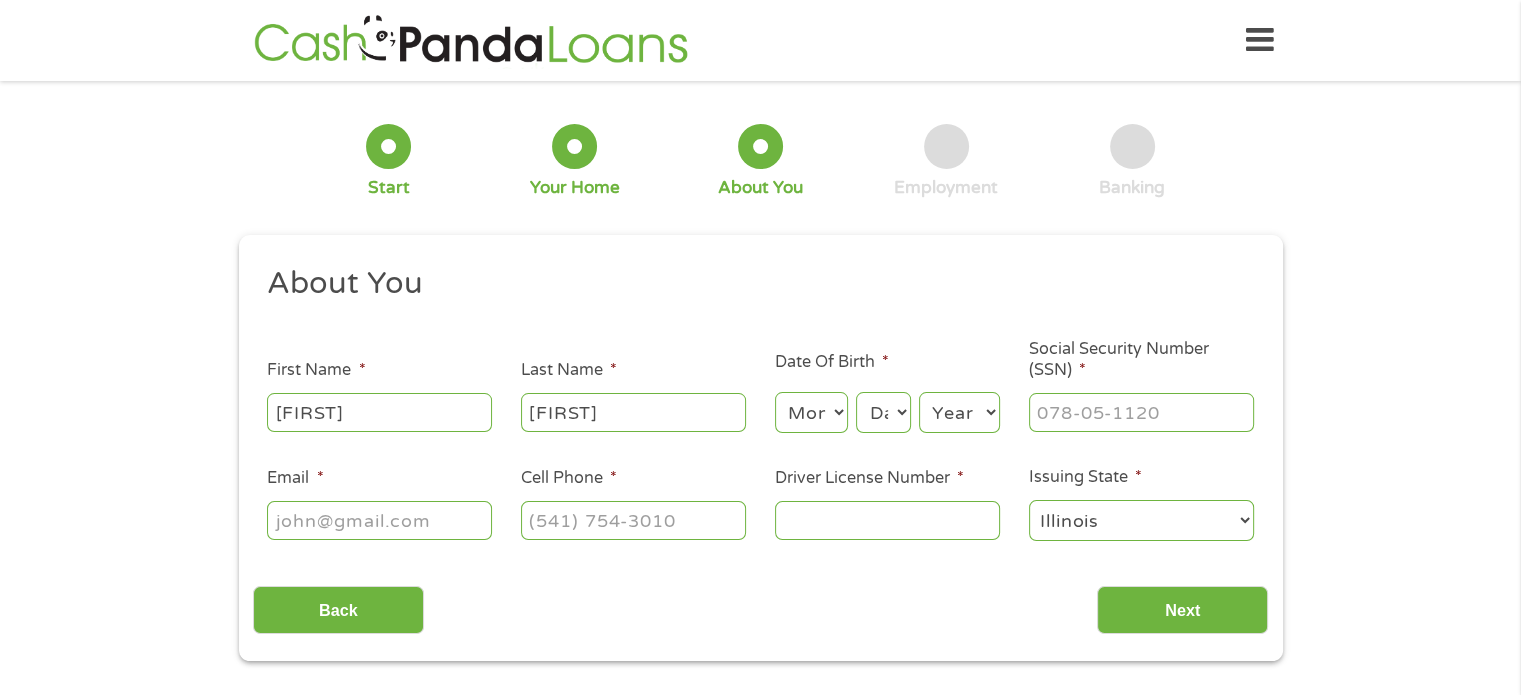select on "5" 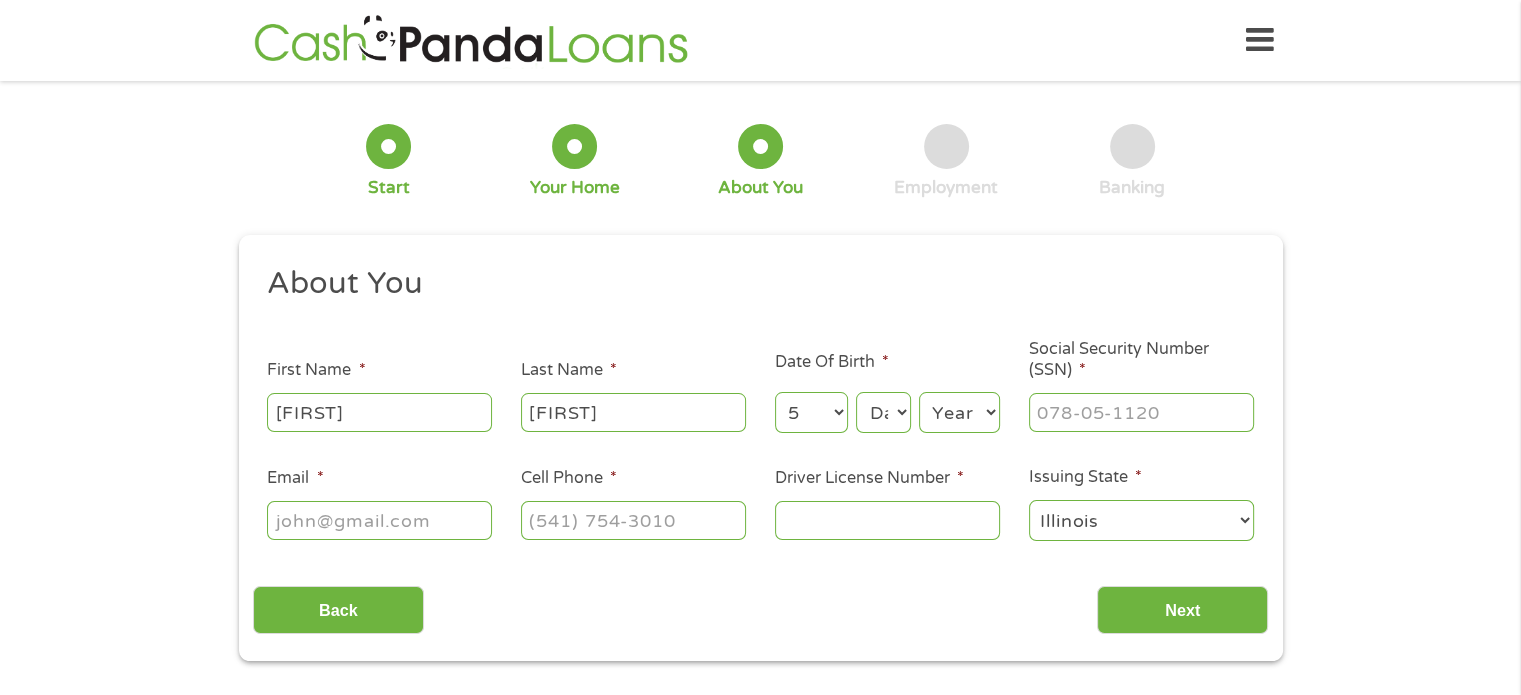 click on "Month 1 2 3 4 5 6 7 8 9 10 11 12" at bounding box center (811, 412) 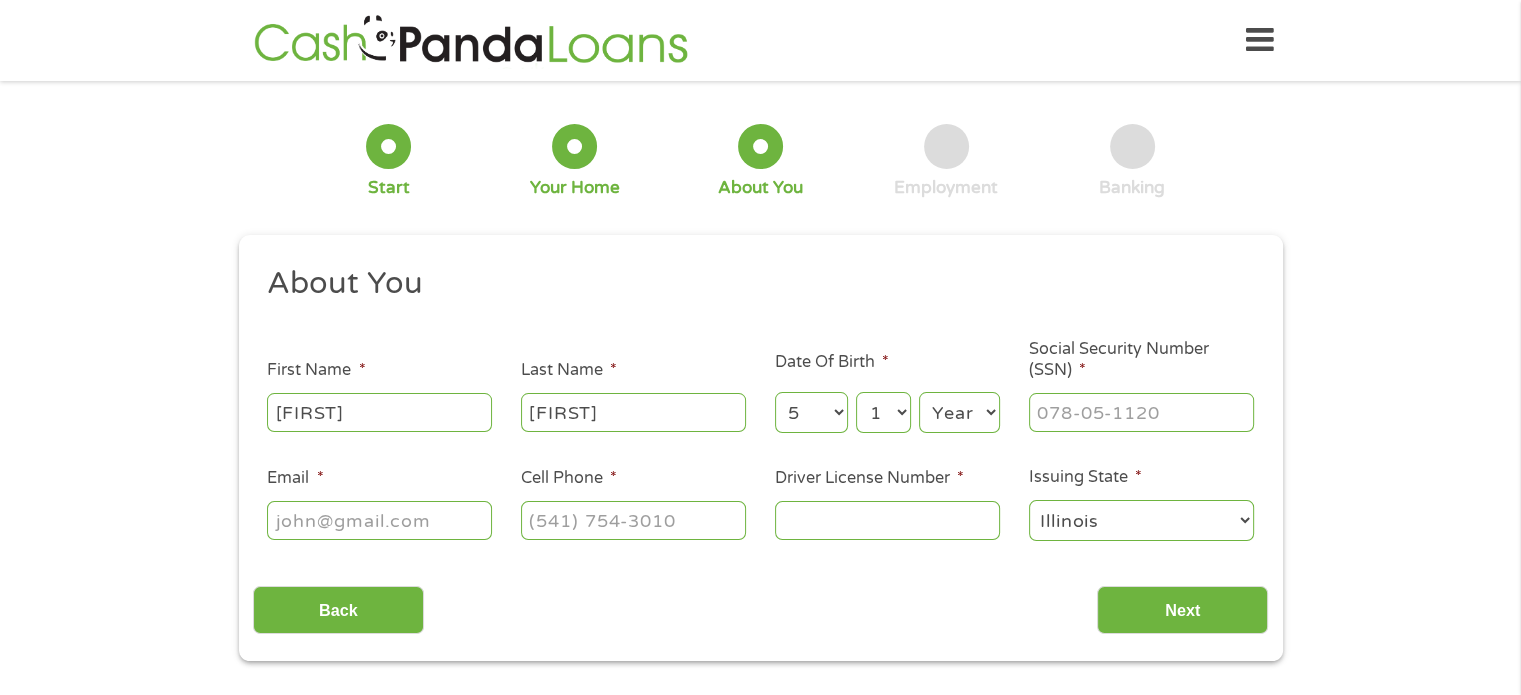 select on "12" 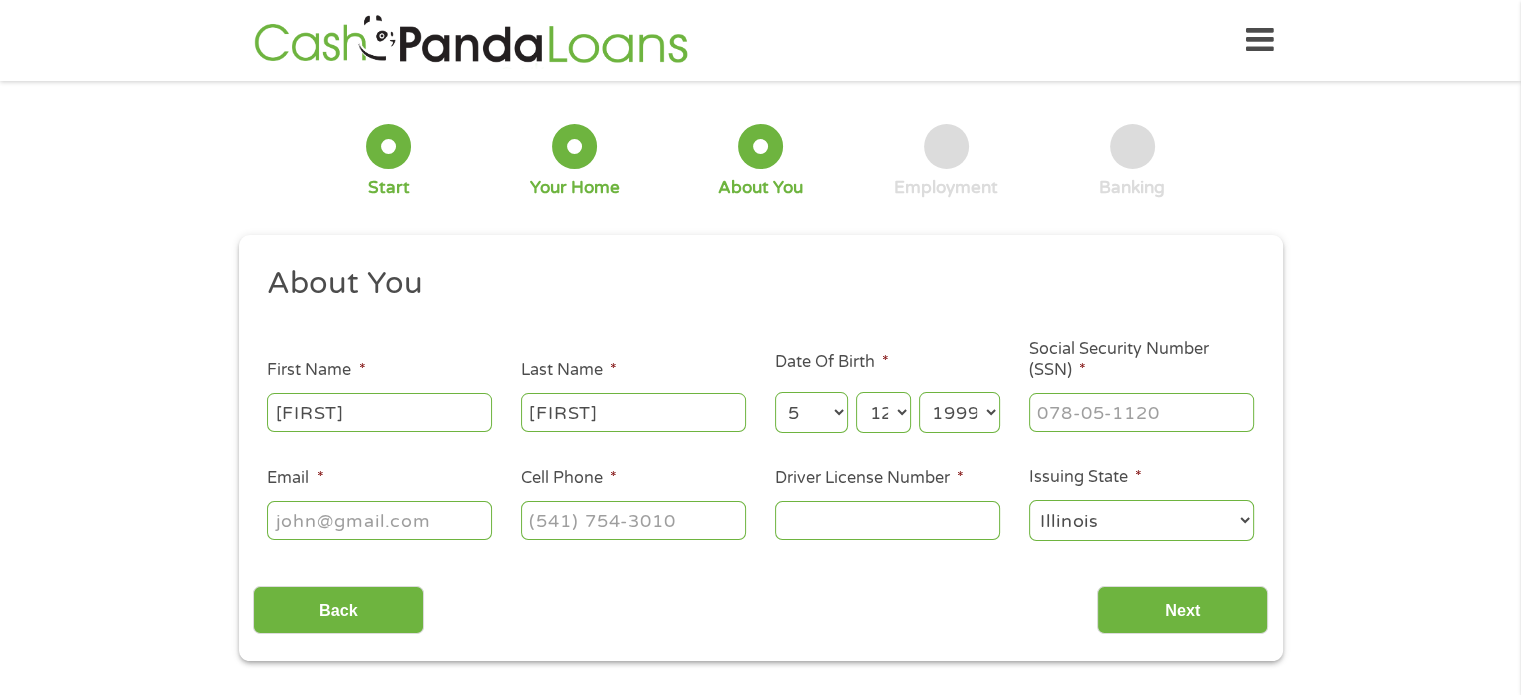 select on "1989" 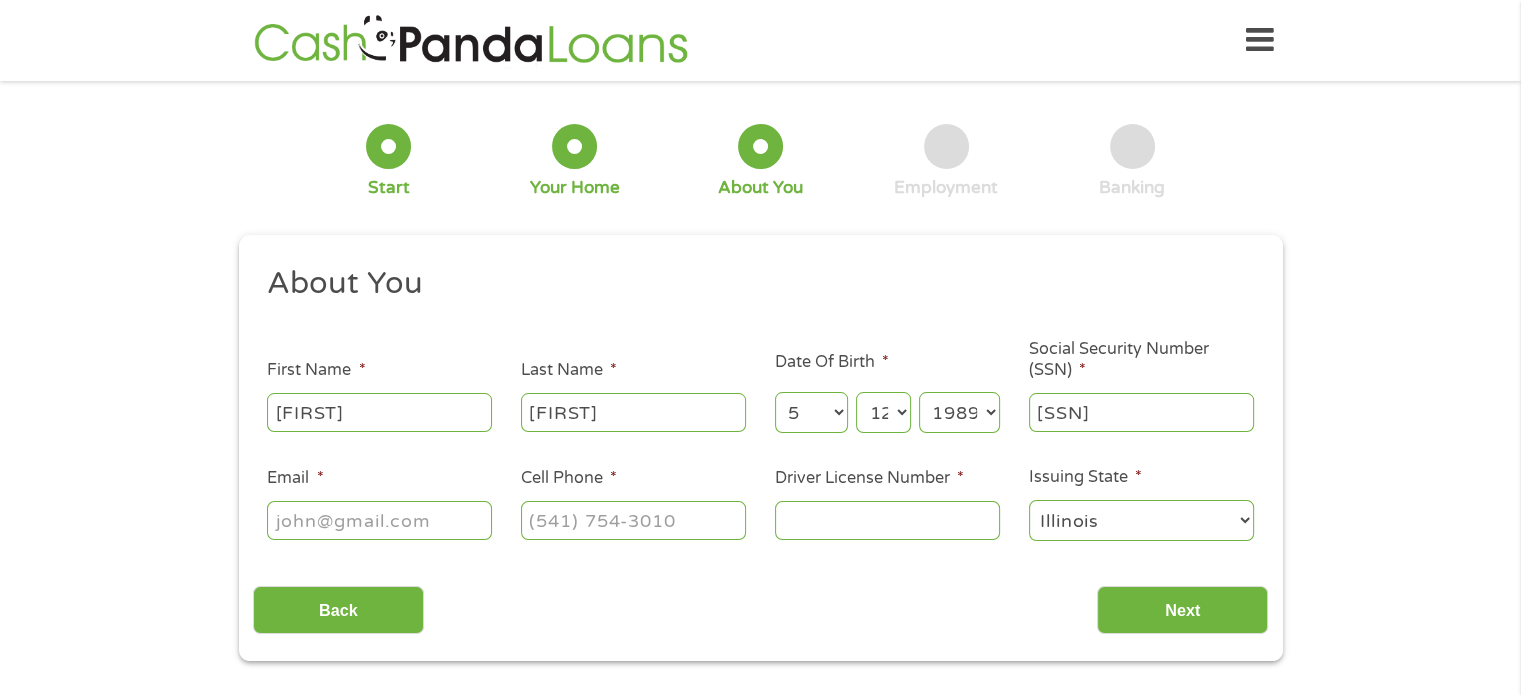 type on "[SSN]" 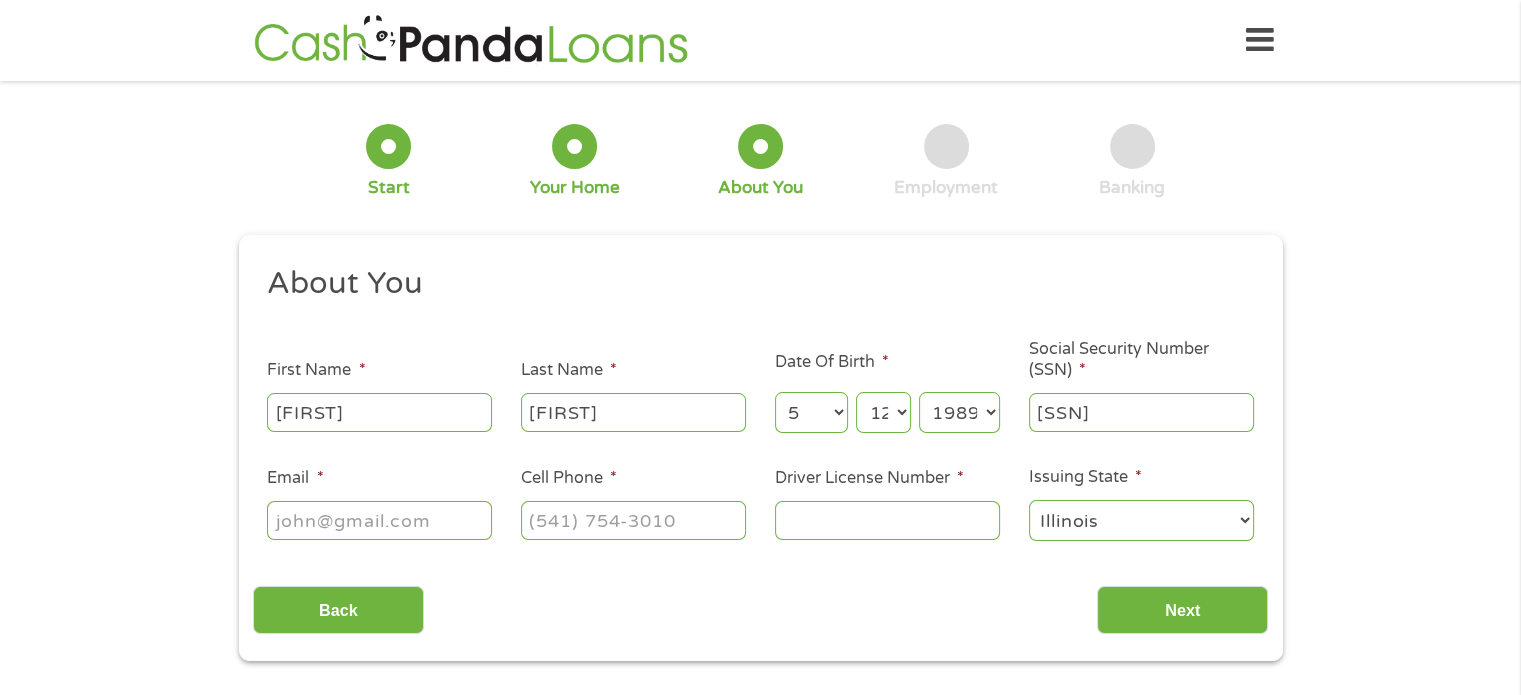 click on "Email *" at bounding box center (379, 520) 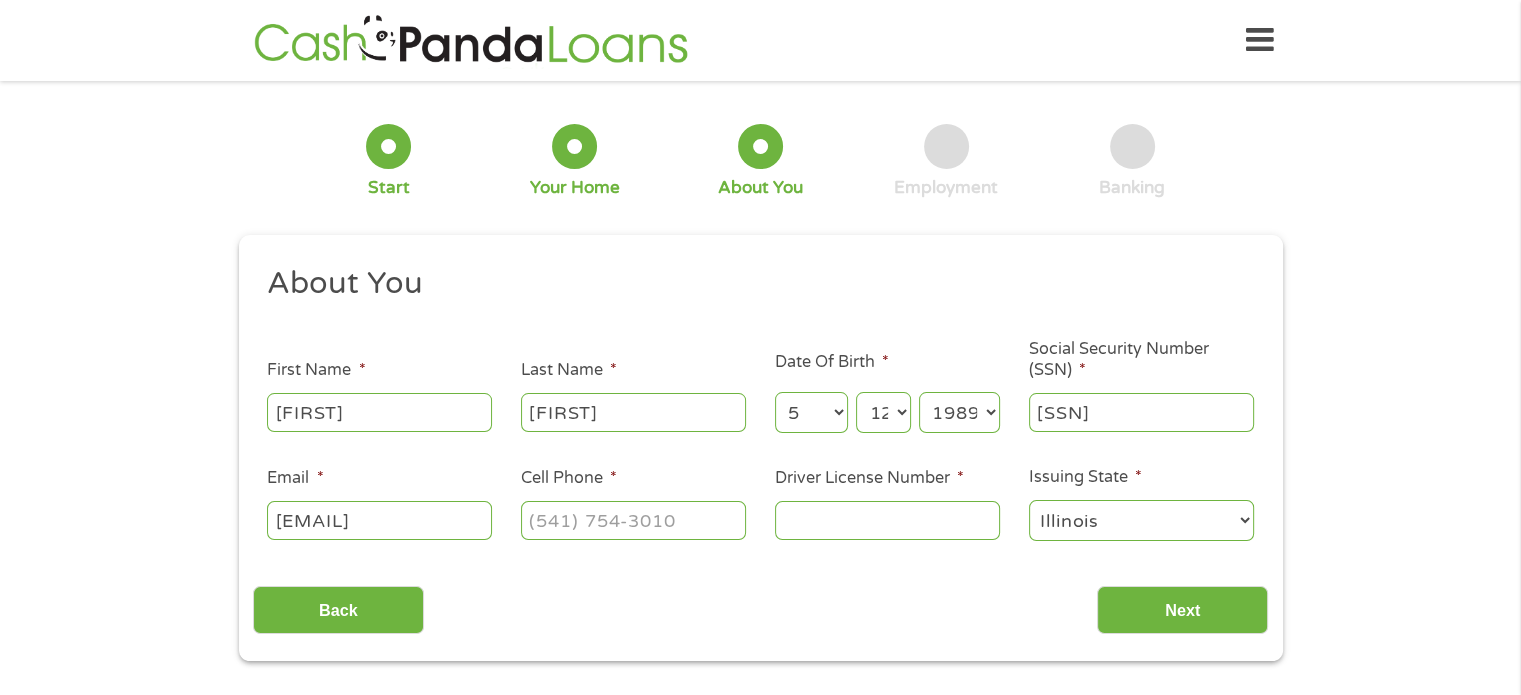 scroll, scrollTop: 0, scrollLeft: 22, axis: horizontal 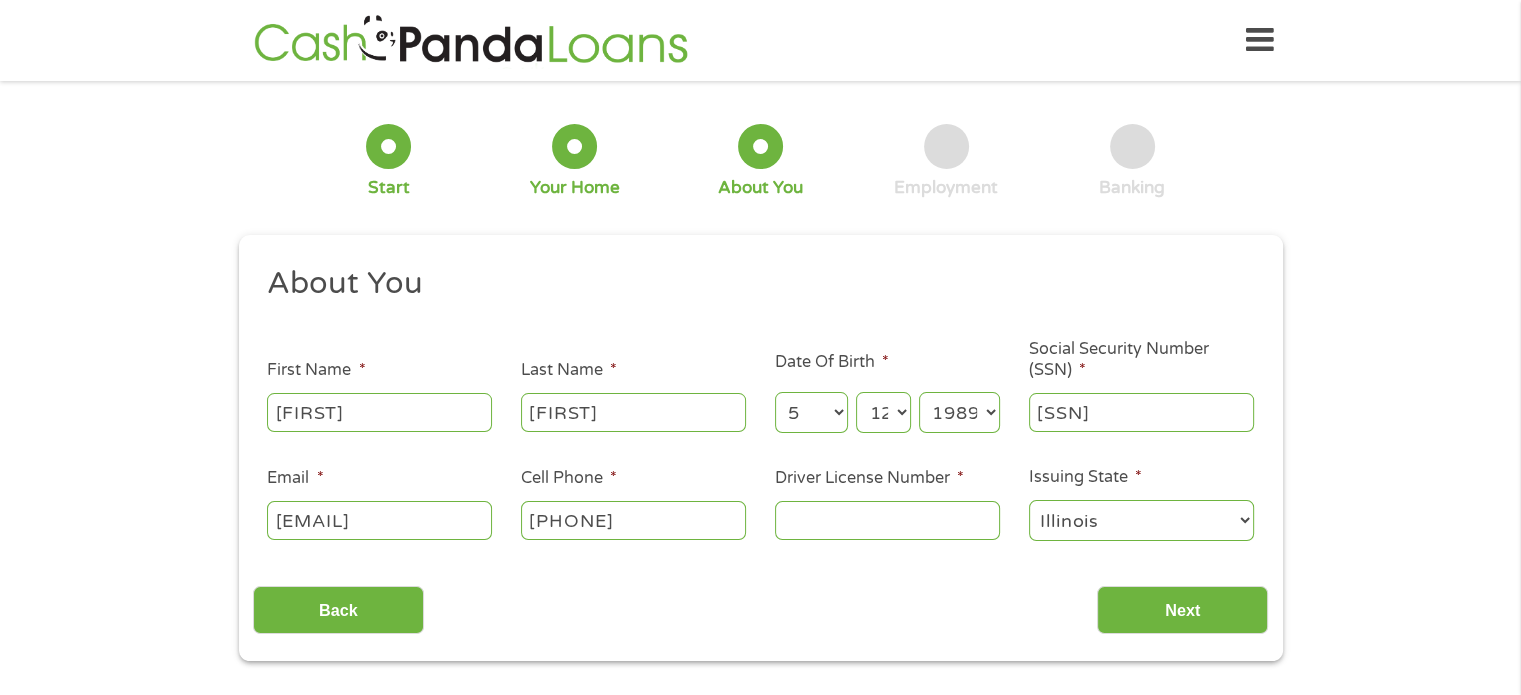 type on "[PHONE]" 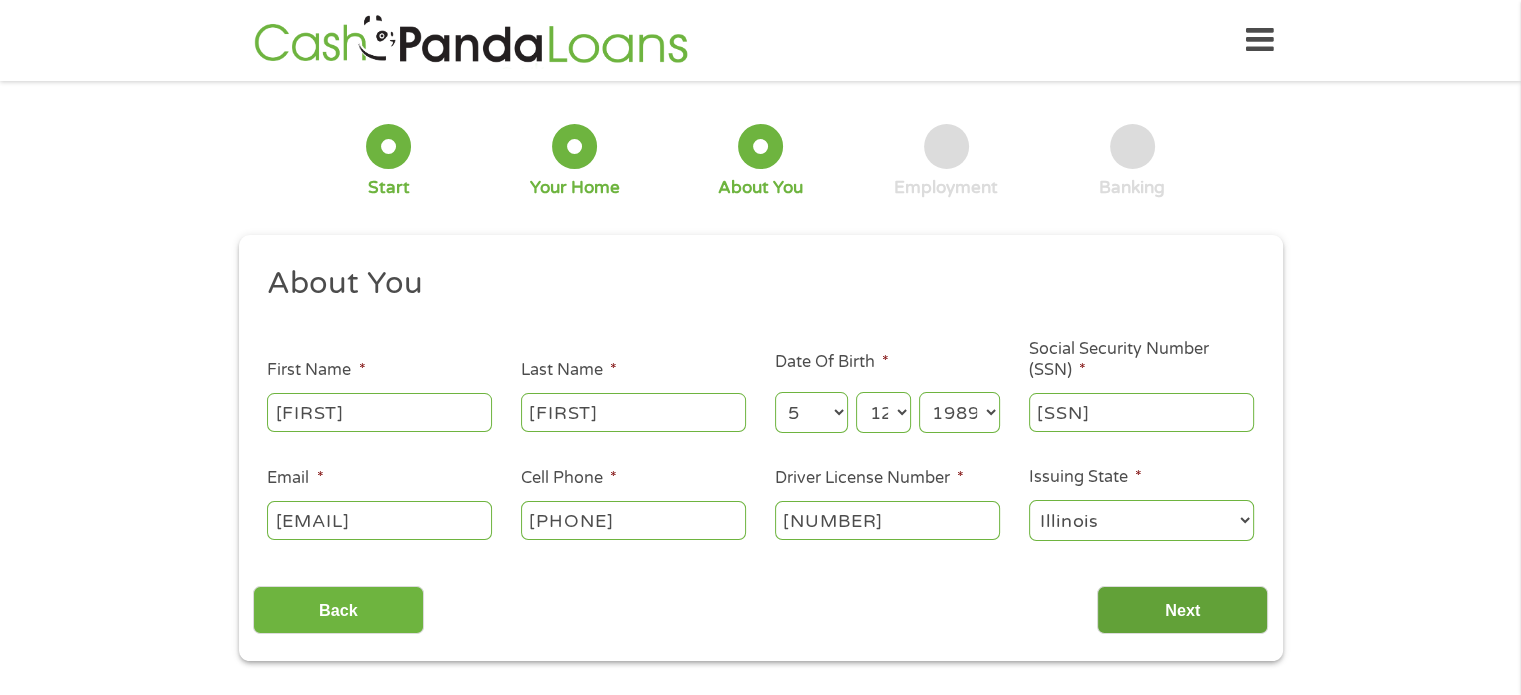type on "[NUMBER]" 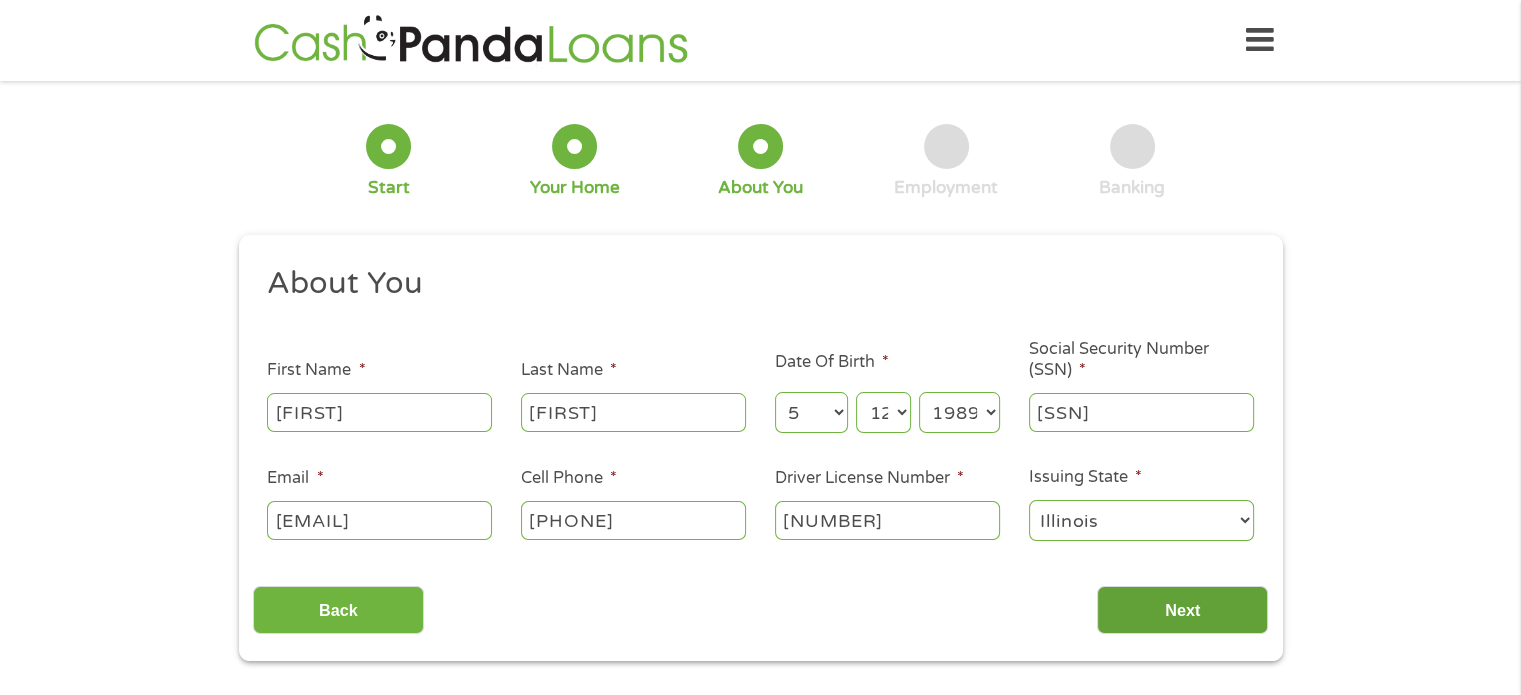 scroll, scrollTop: 8, scrollLeft: 8, axis: both 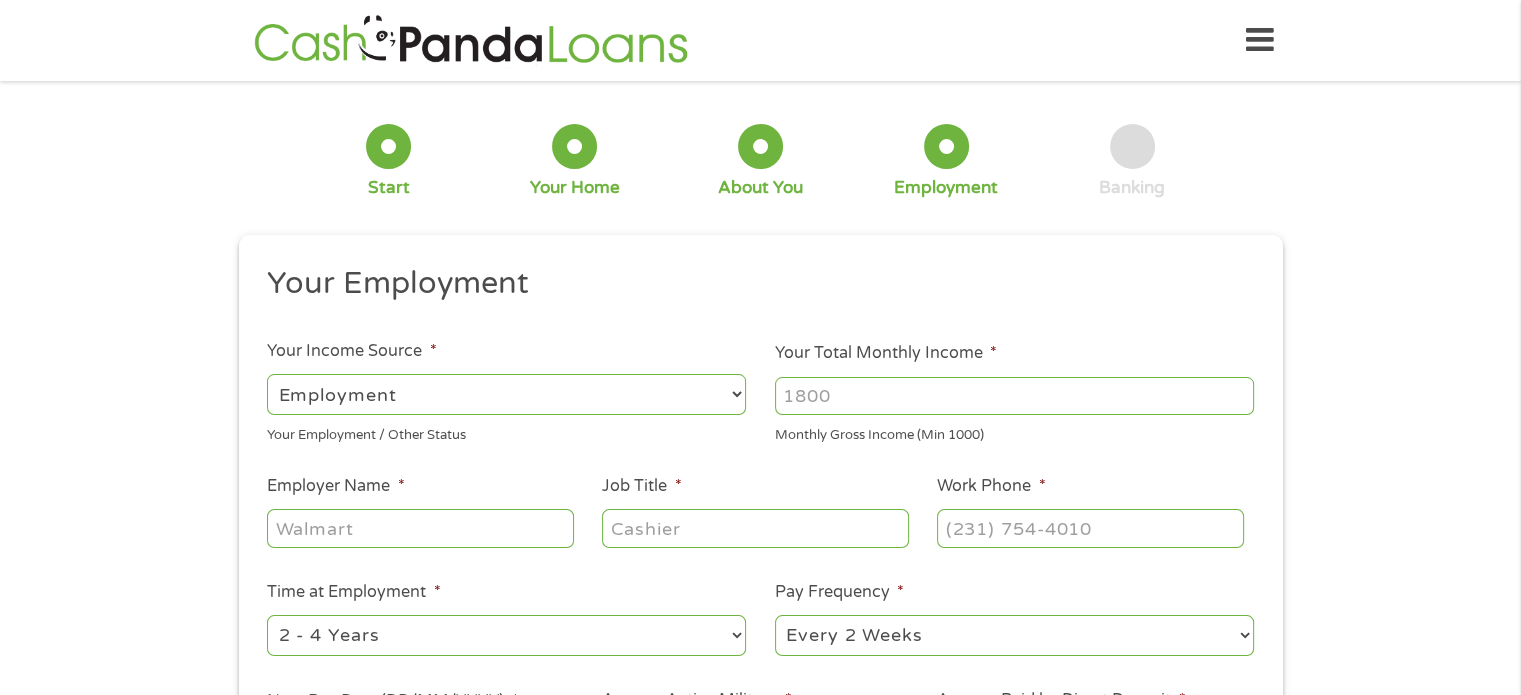 click on "Your Total Monthly Income *" at bounding box center (1014, 396) 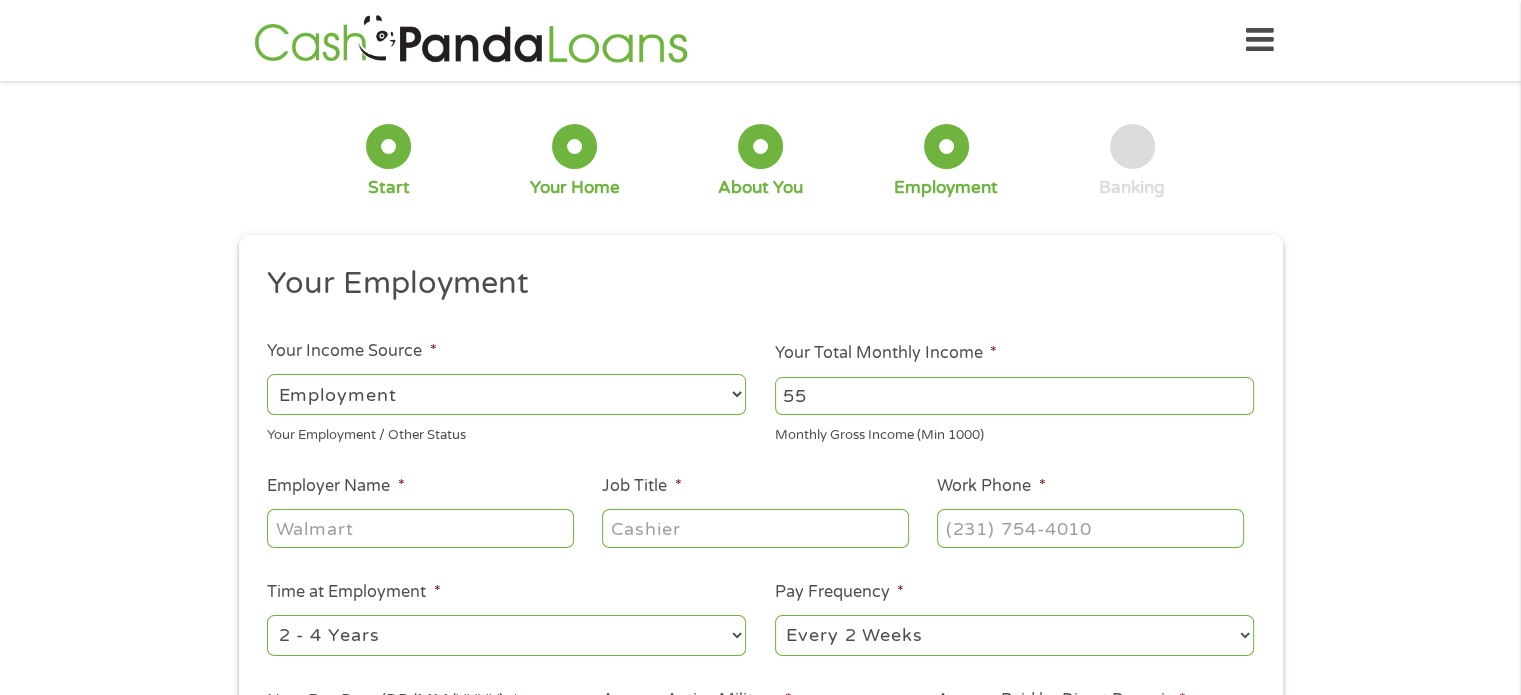 type on "5" 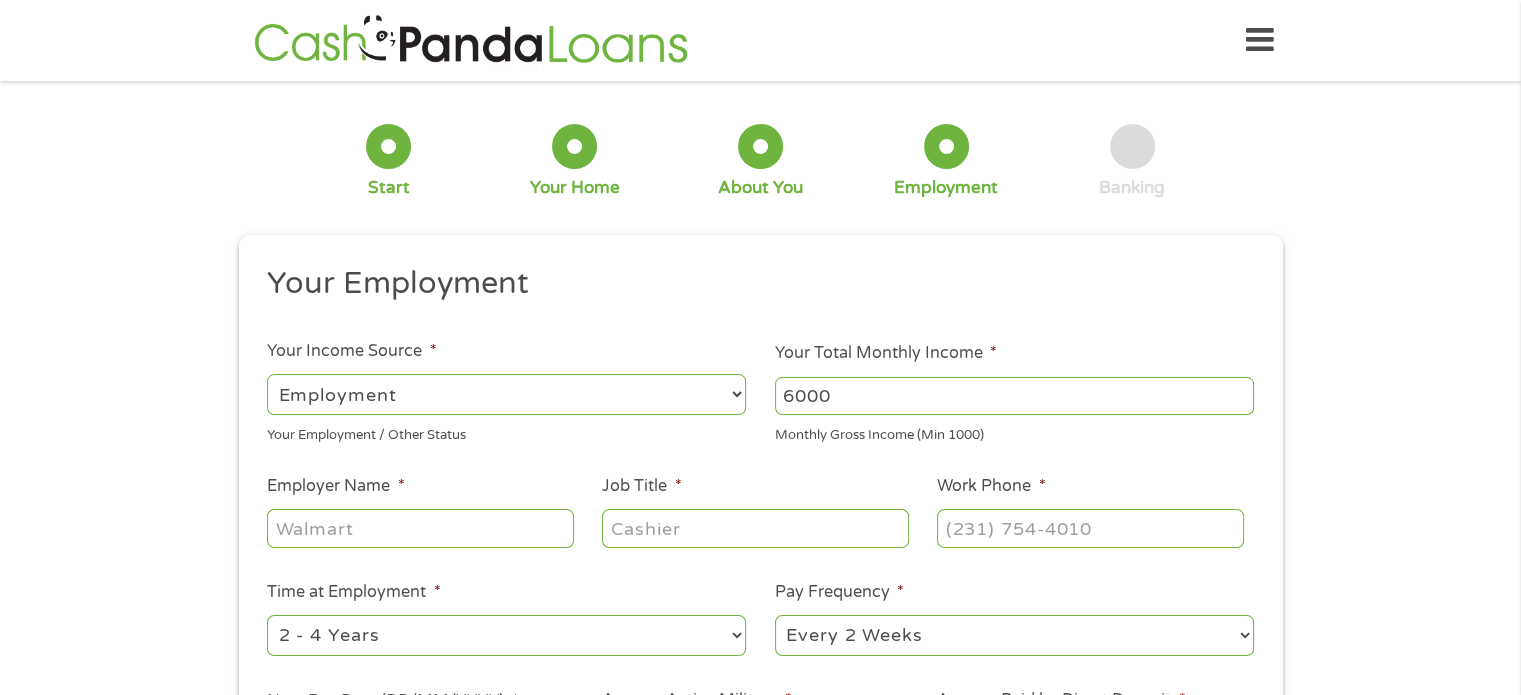 type on "6000" 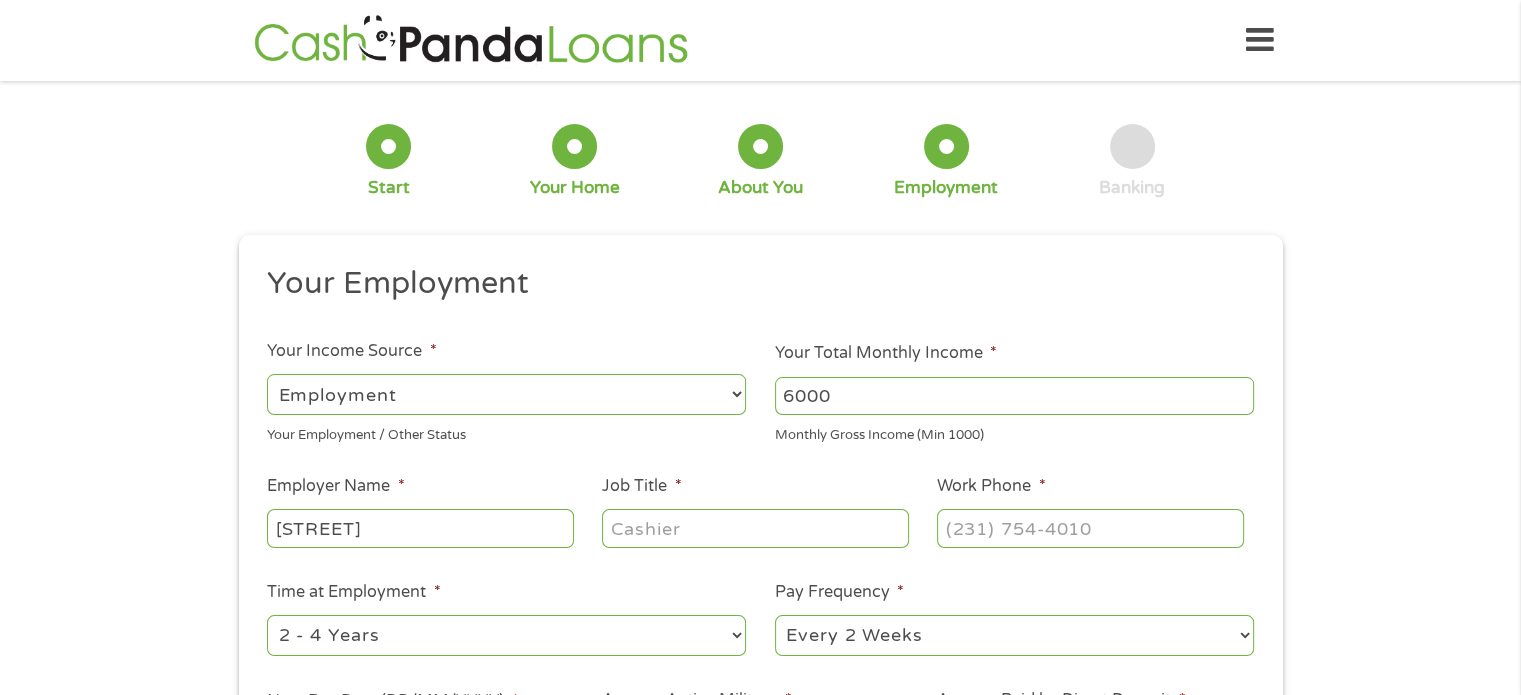 type on "[STREET]" 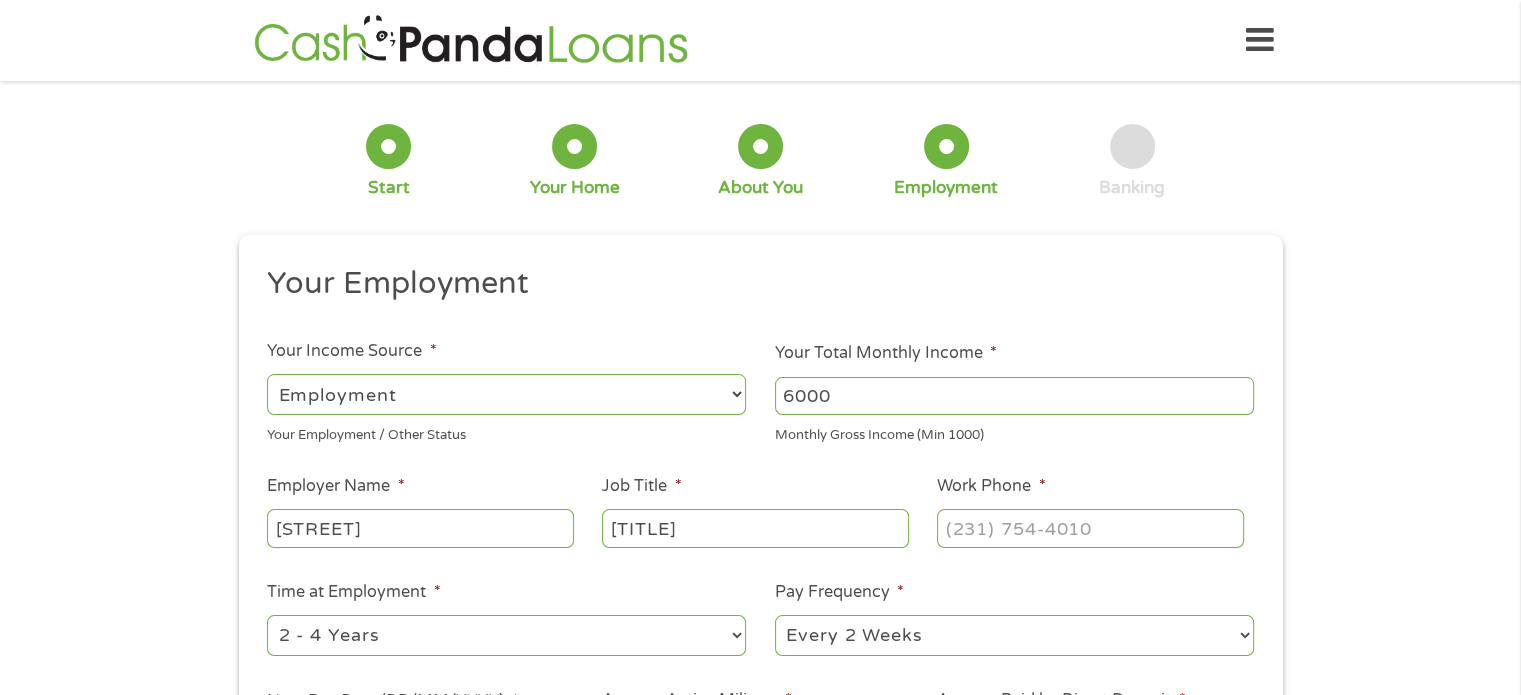 type on "[TITLE]" 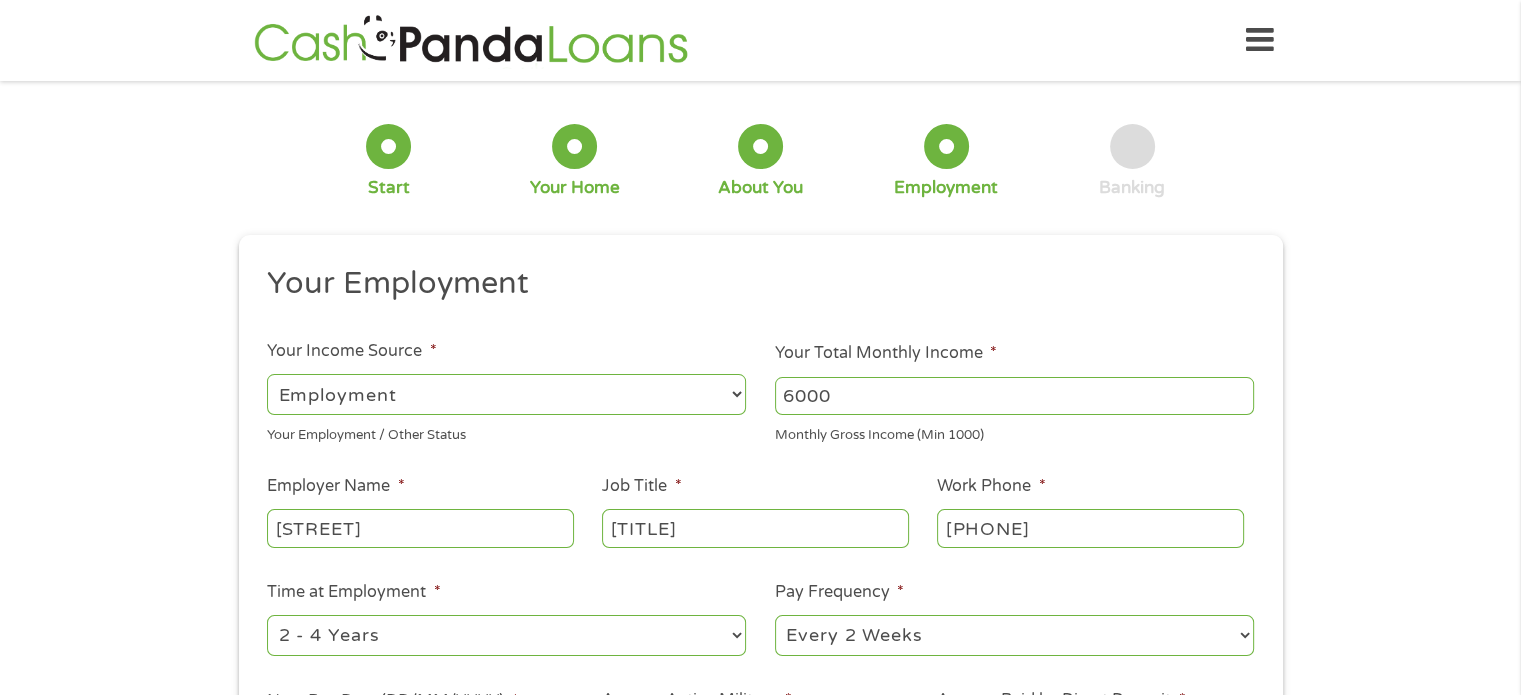 type on "[PHONE]" 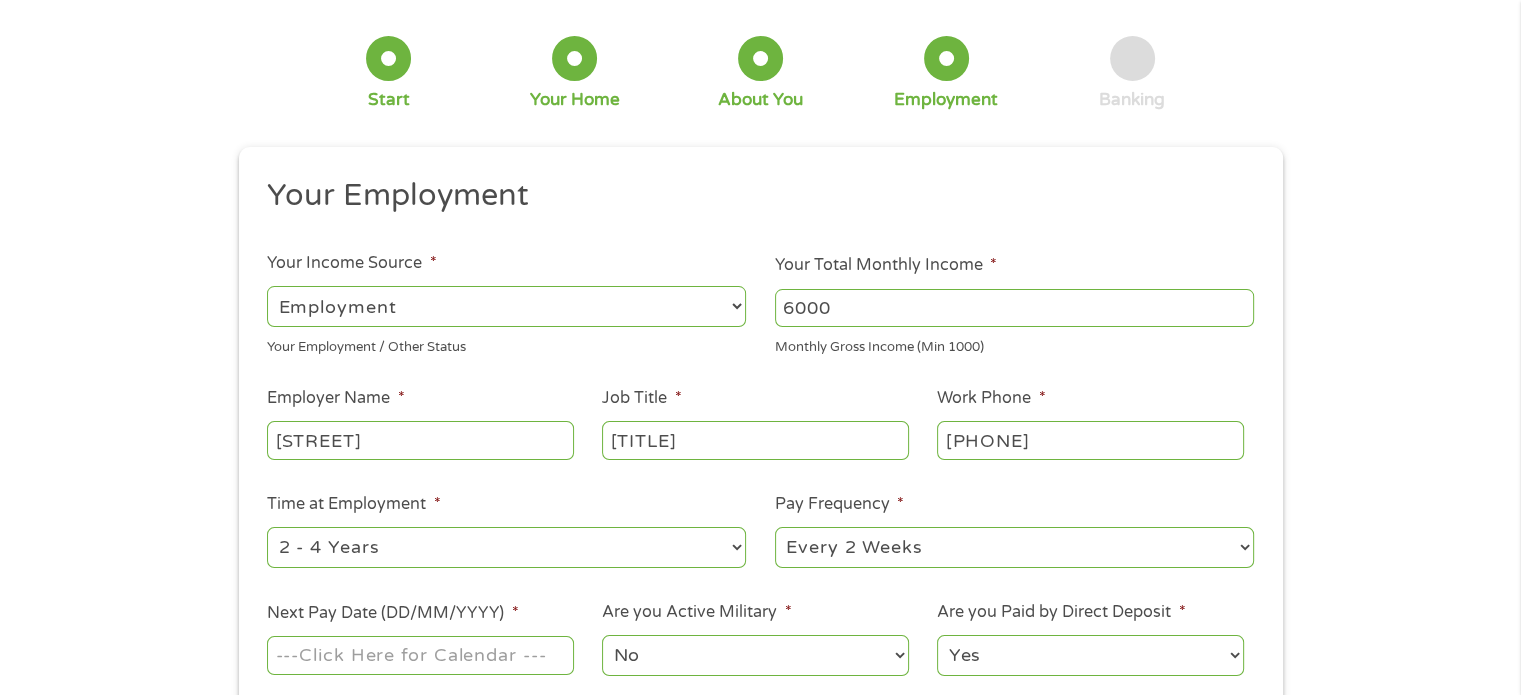 scroll, scrollTop: 88, scrollLeft: 0, axis: vertical 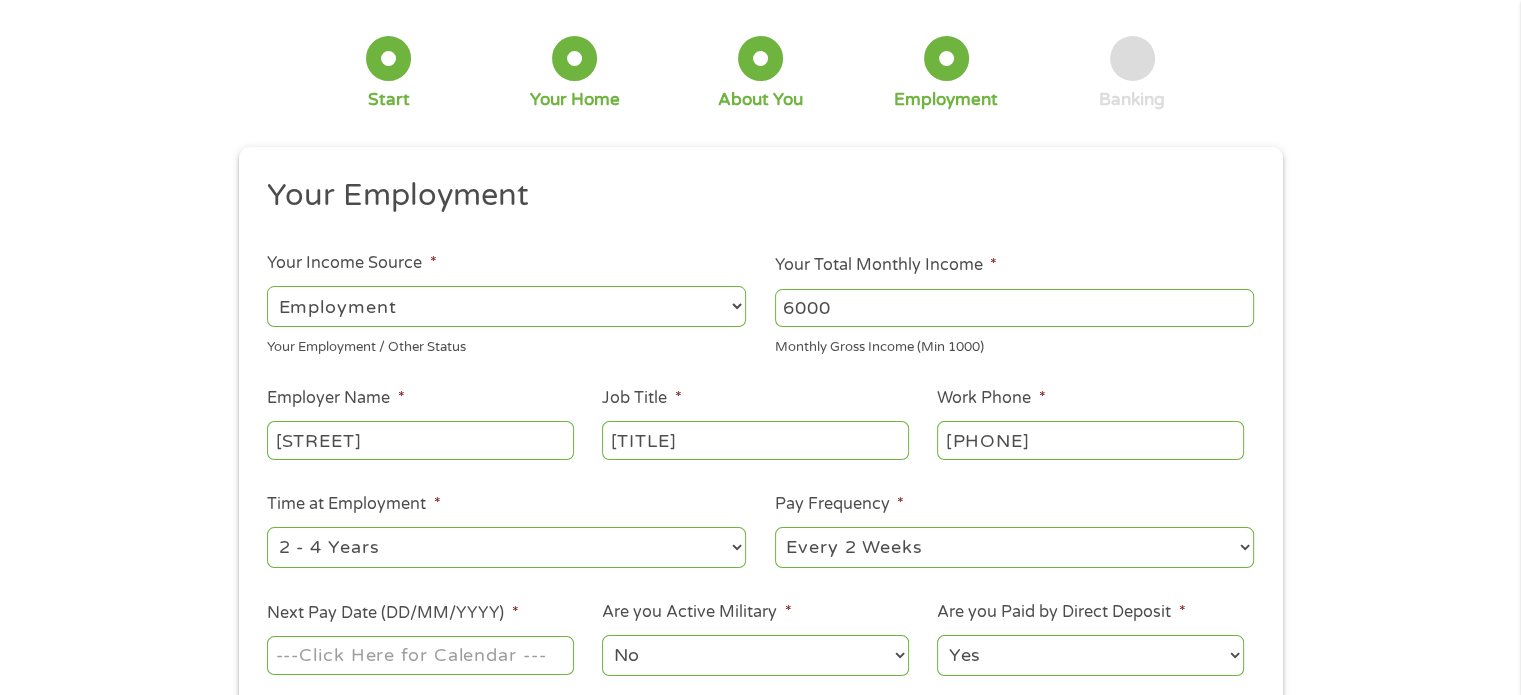 select on "24months" 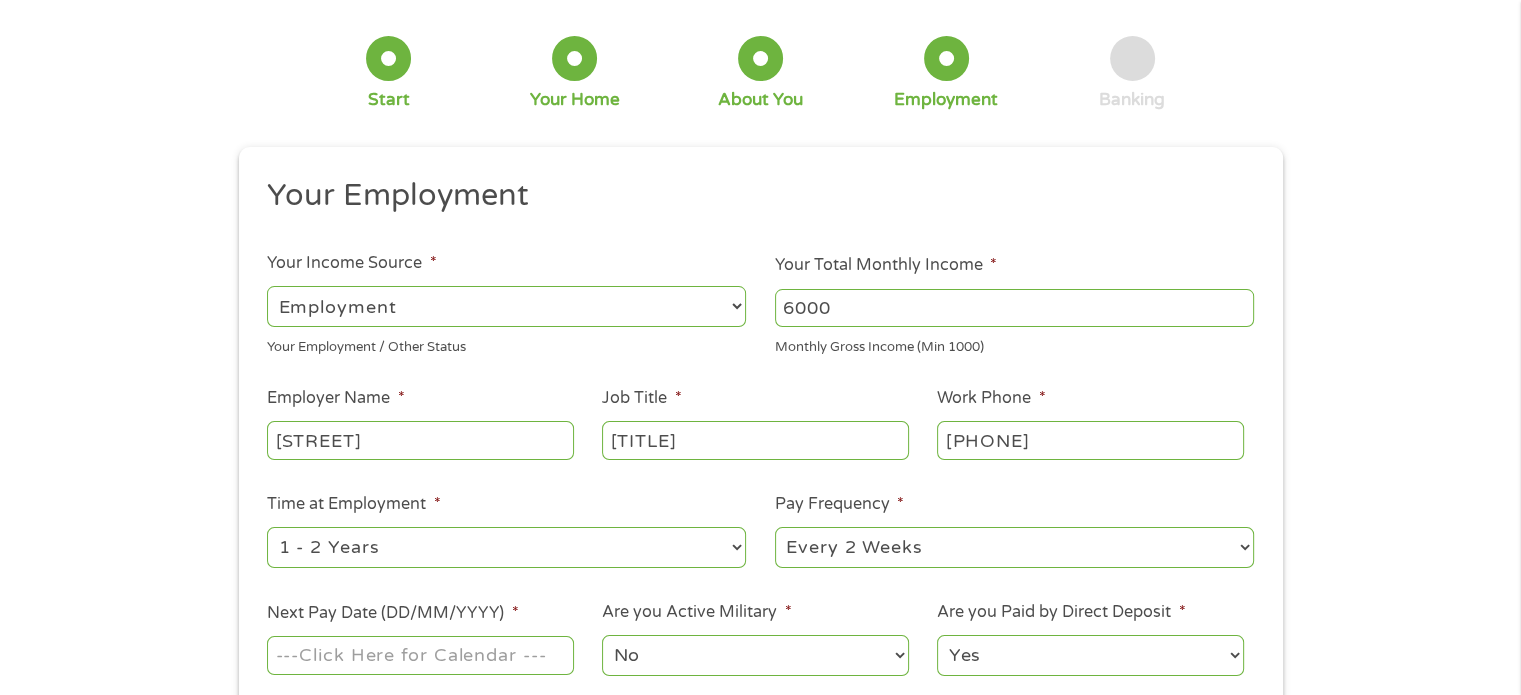 click on "--- Choose one --- 1 Year or less 1 - 2 Years 2 - 4 Years Over 4 Years" at bounding box center [506, 547] 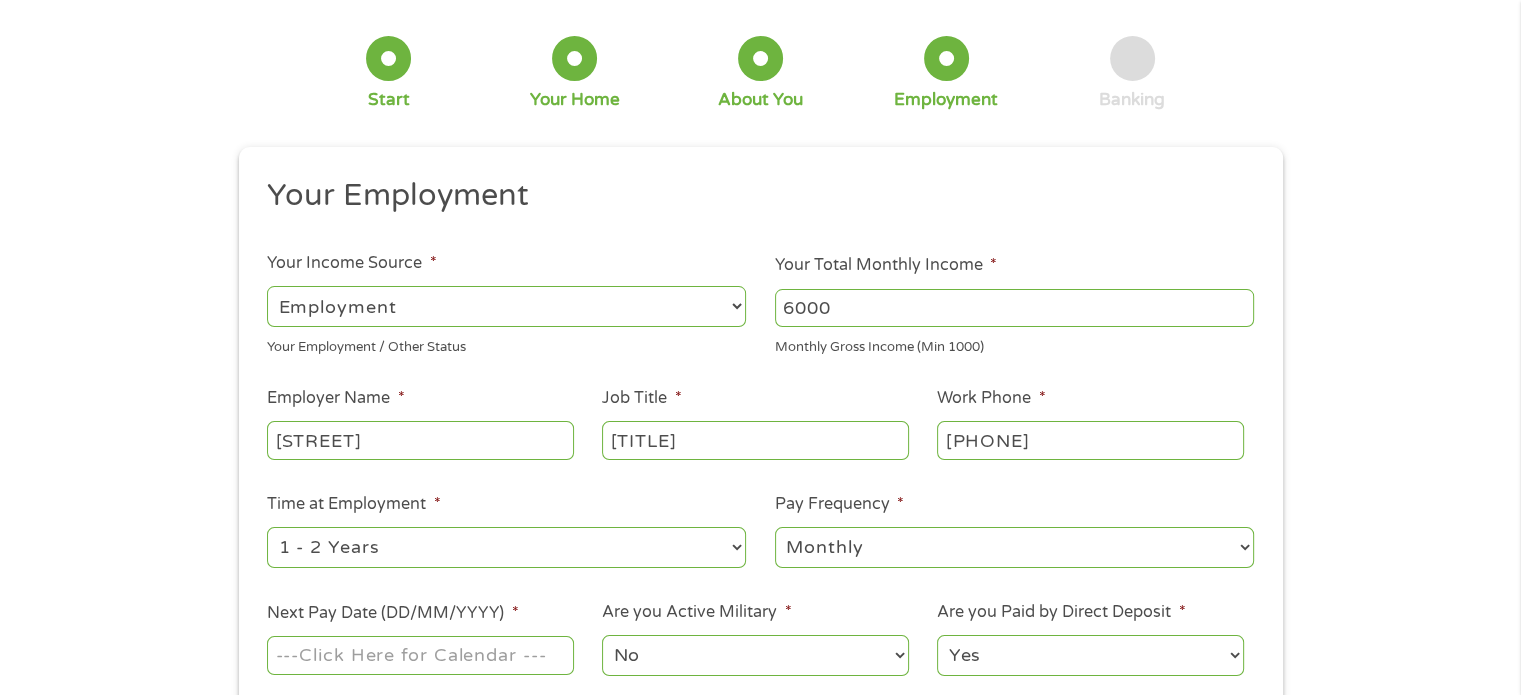 click on "--- Choose one --- Every 2 Weeks Every Week Monthly Semi-Monthly" at bounding box center (1014, 547) 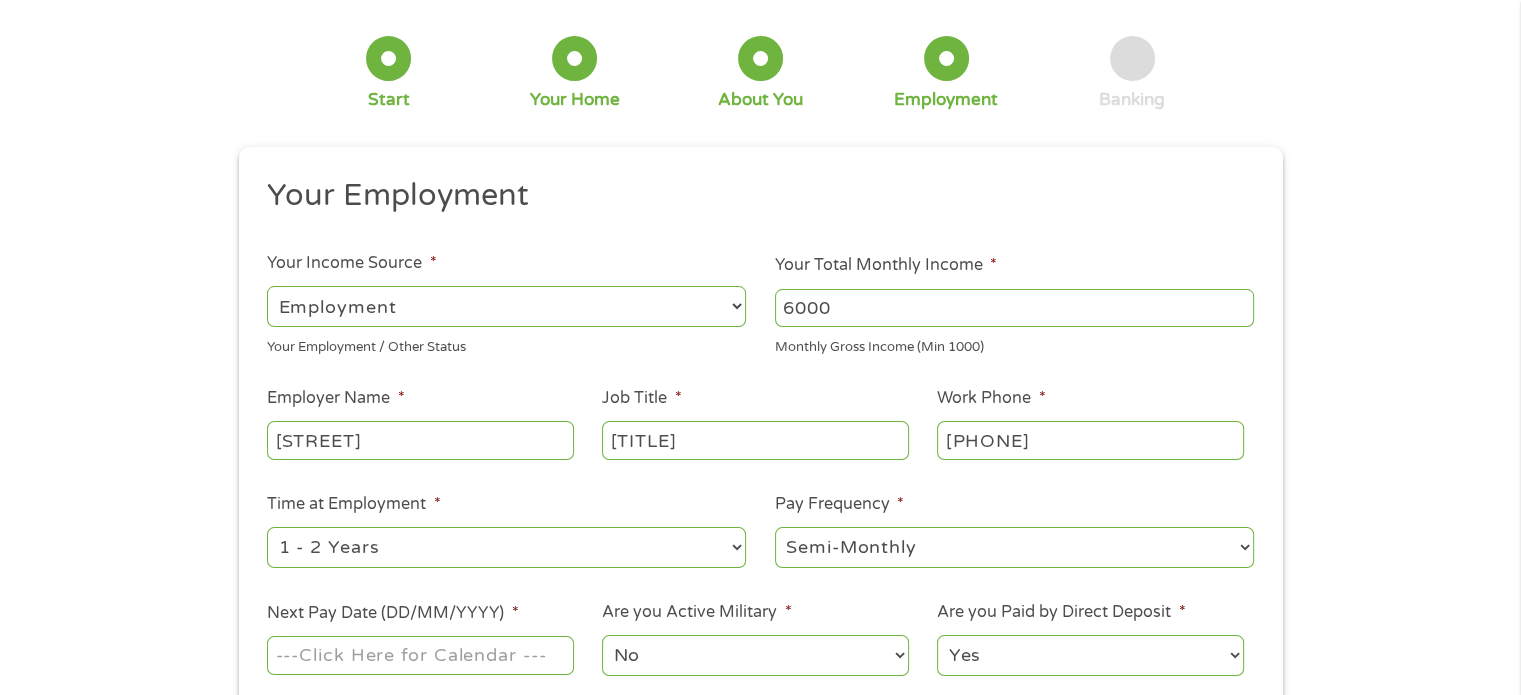 click on "--- Choose one --- Every 2 Weeks Every Week Monthly Semi-Monthly" at bounding box center (1014, 547) 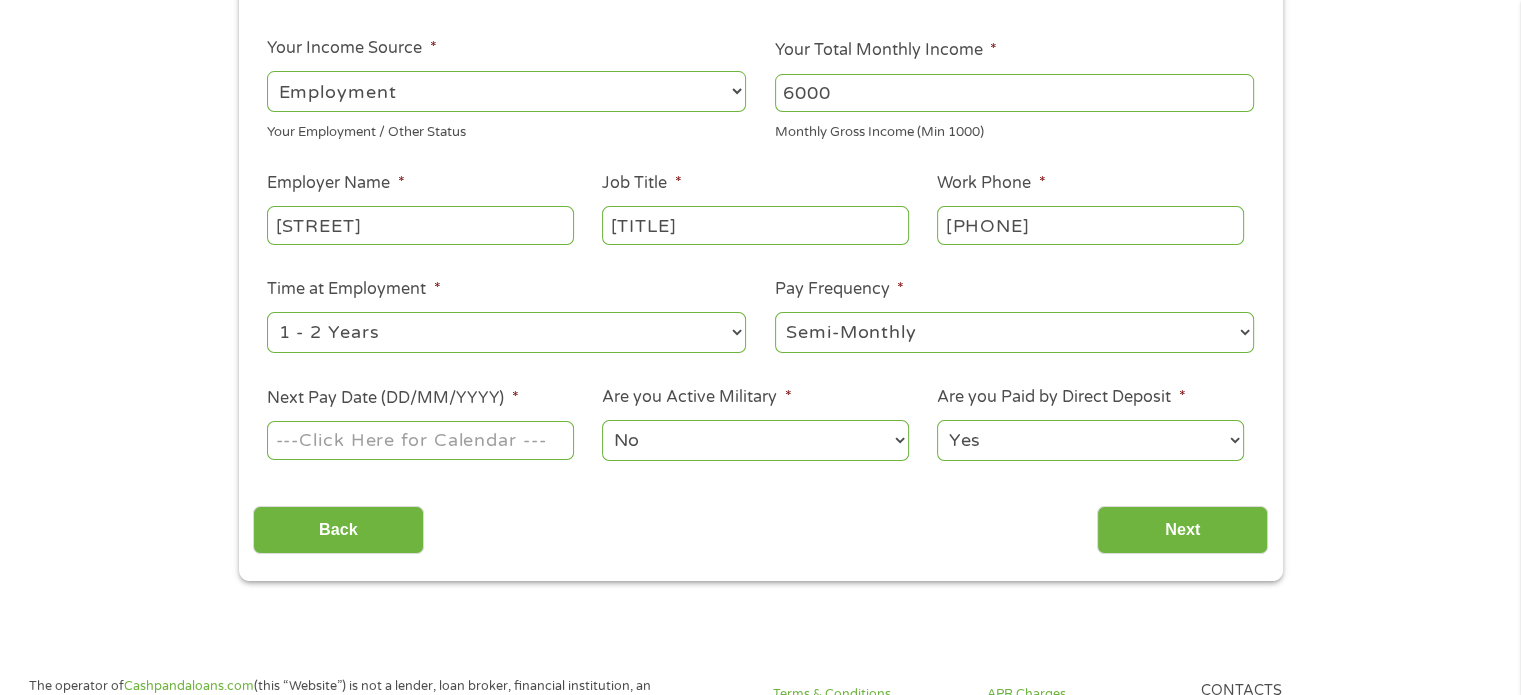 scroll, scrollTop: 307, scrollLeft: 0, axis: vertical 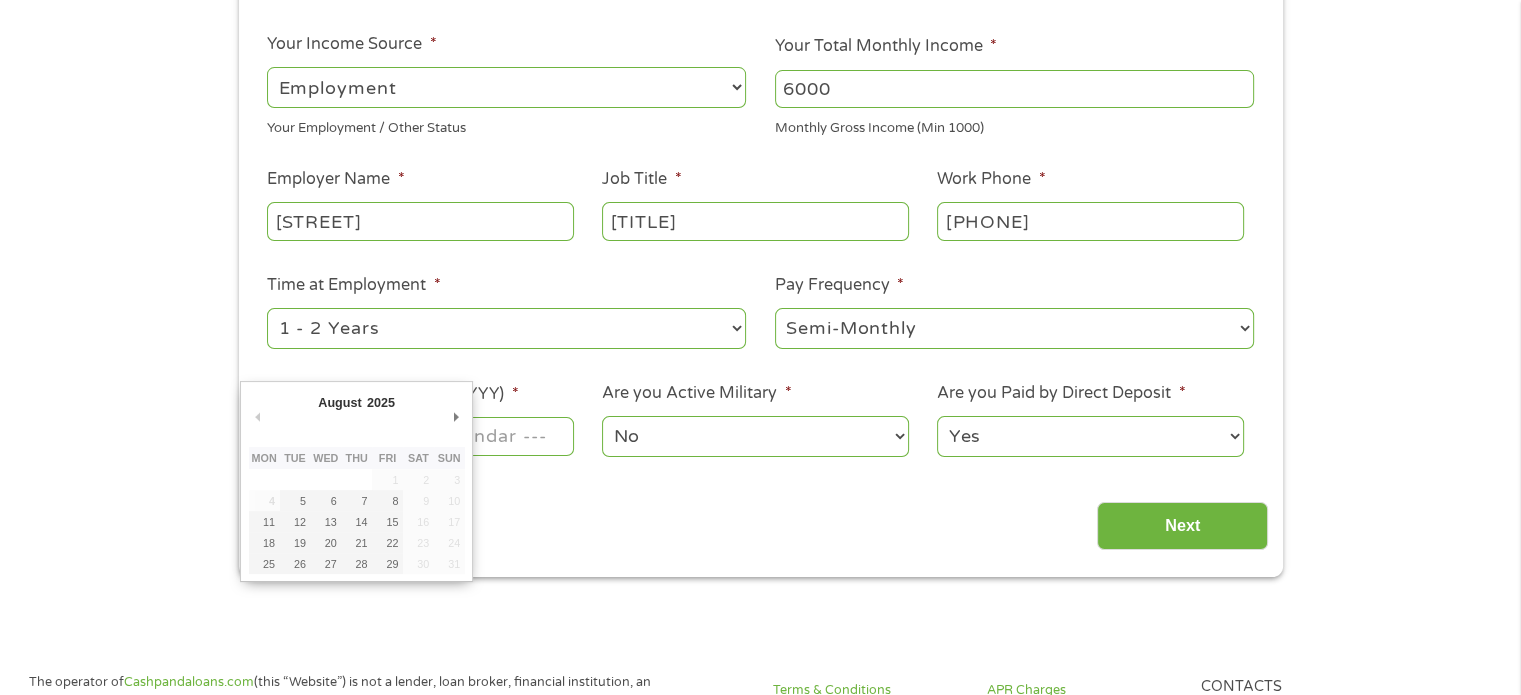 click on "[URL]" at bounding box center (760, 877) 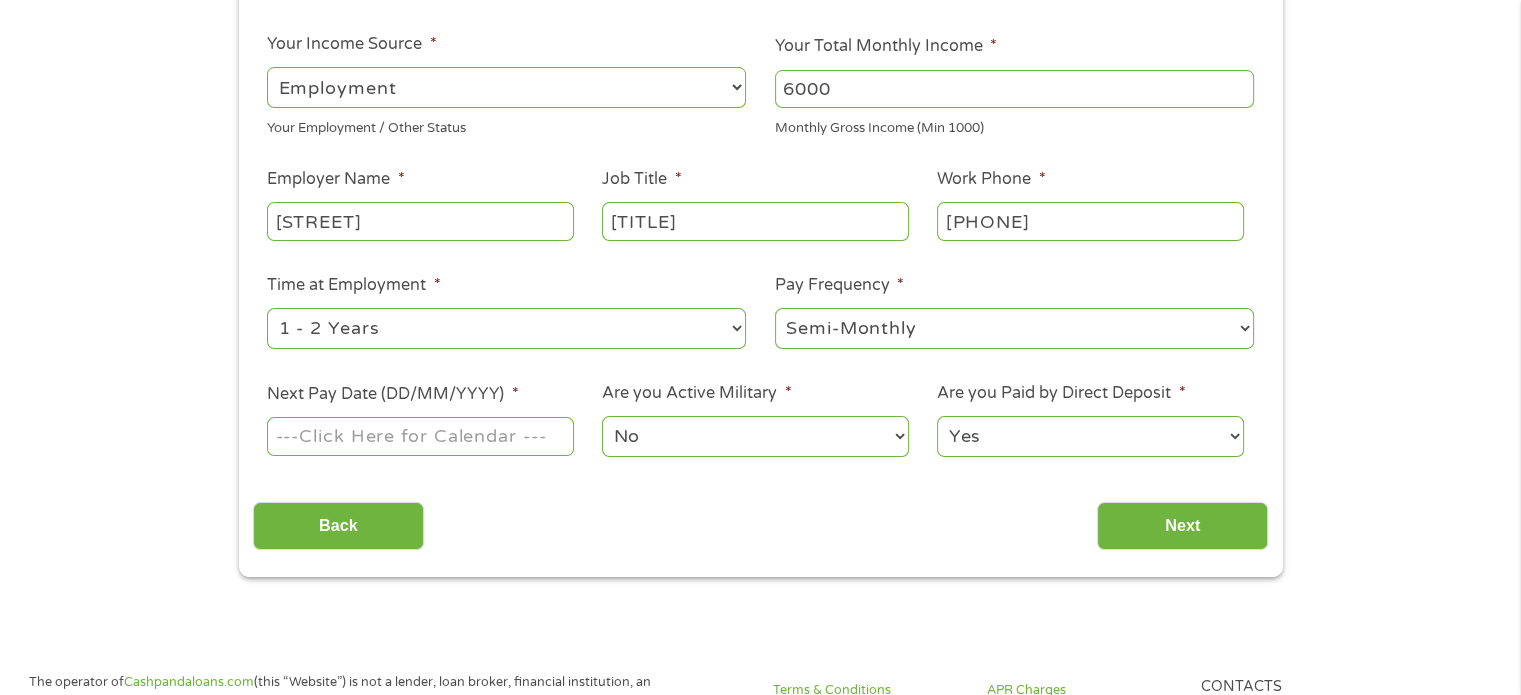 click on "Next Pay Date (DD/MM/YYYY) *" at bounding box center (420, 436) 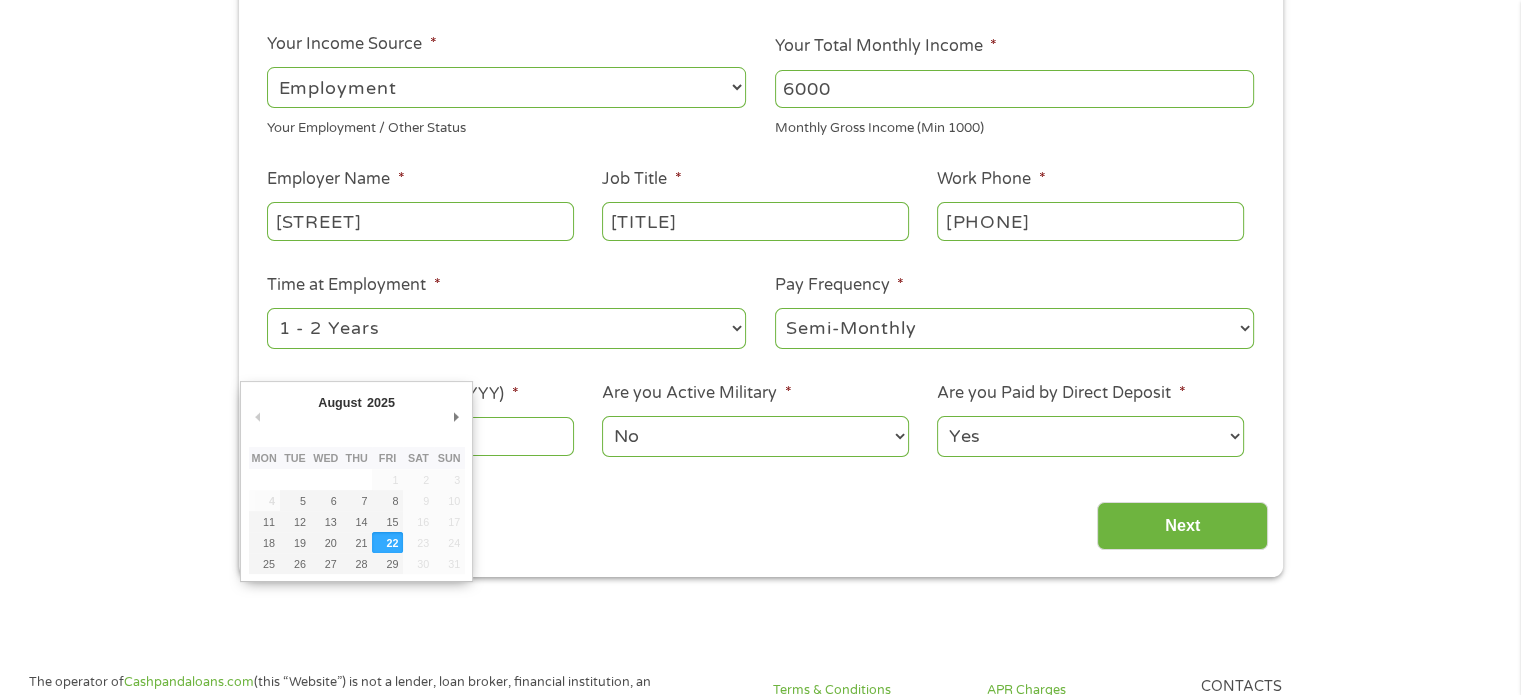 click on "[URL]" at bounding box center [760, 877] 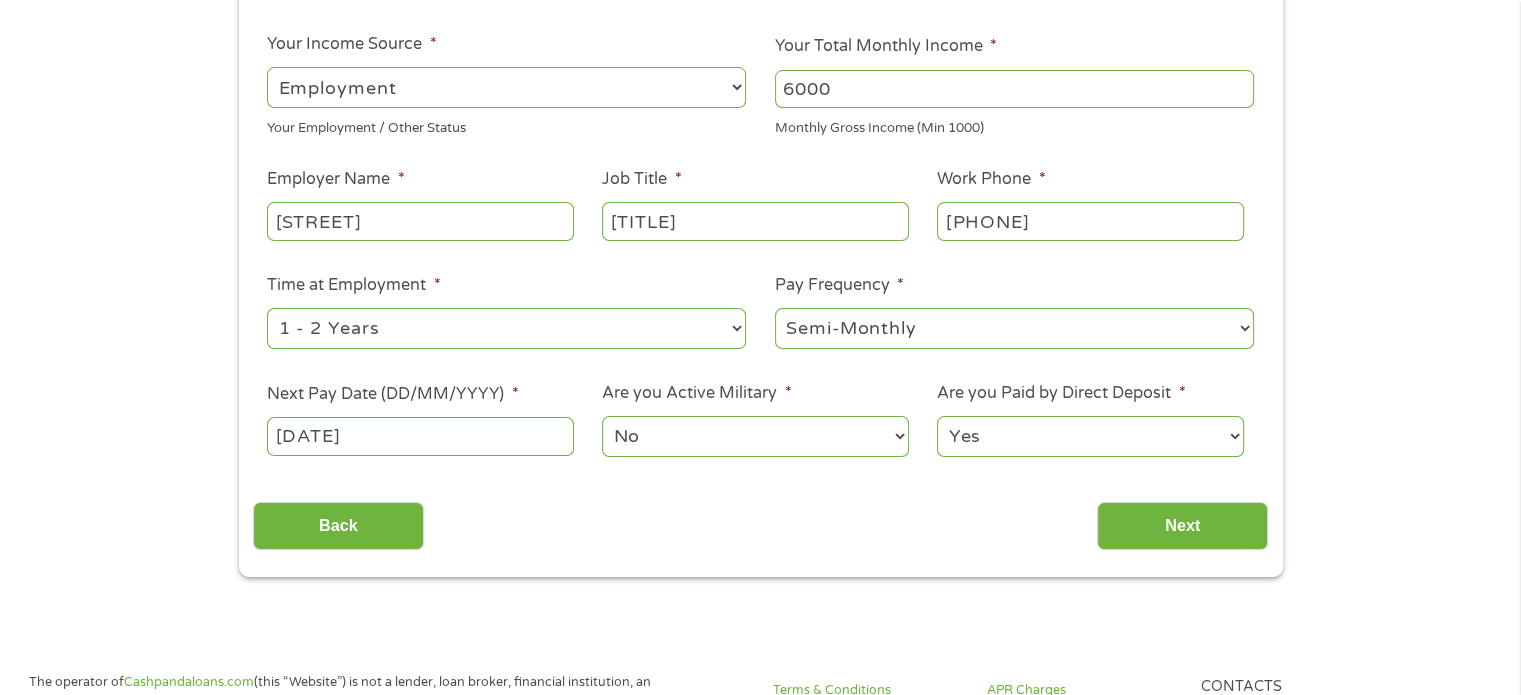click on "[DATE]" at bounding box center (420, 436) 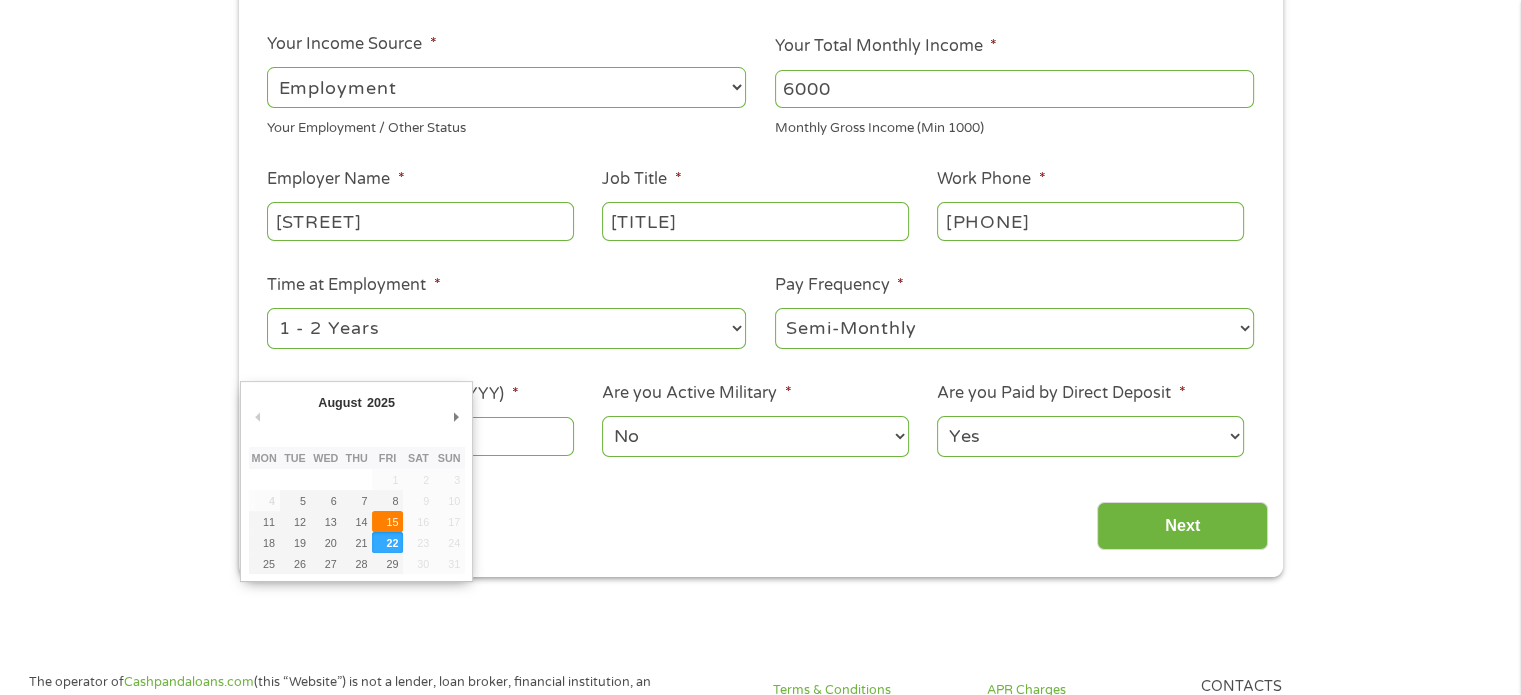 type on "15/08/2025" 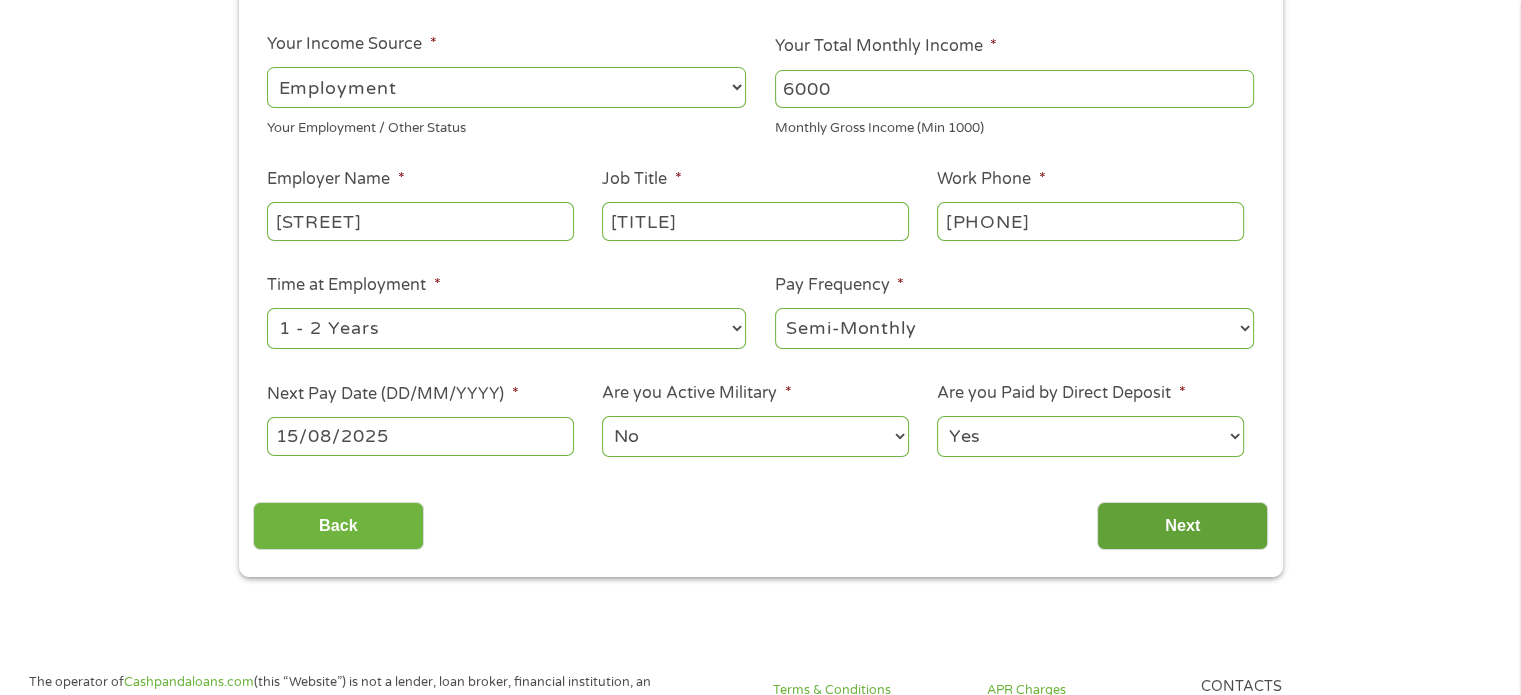 click on "Next" at bounding box center [1182, 526] 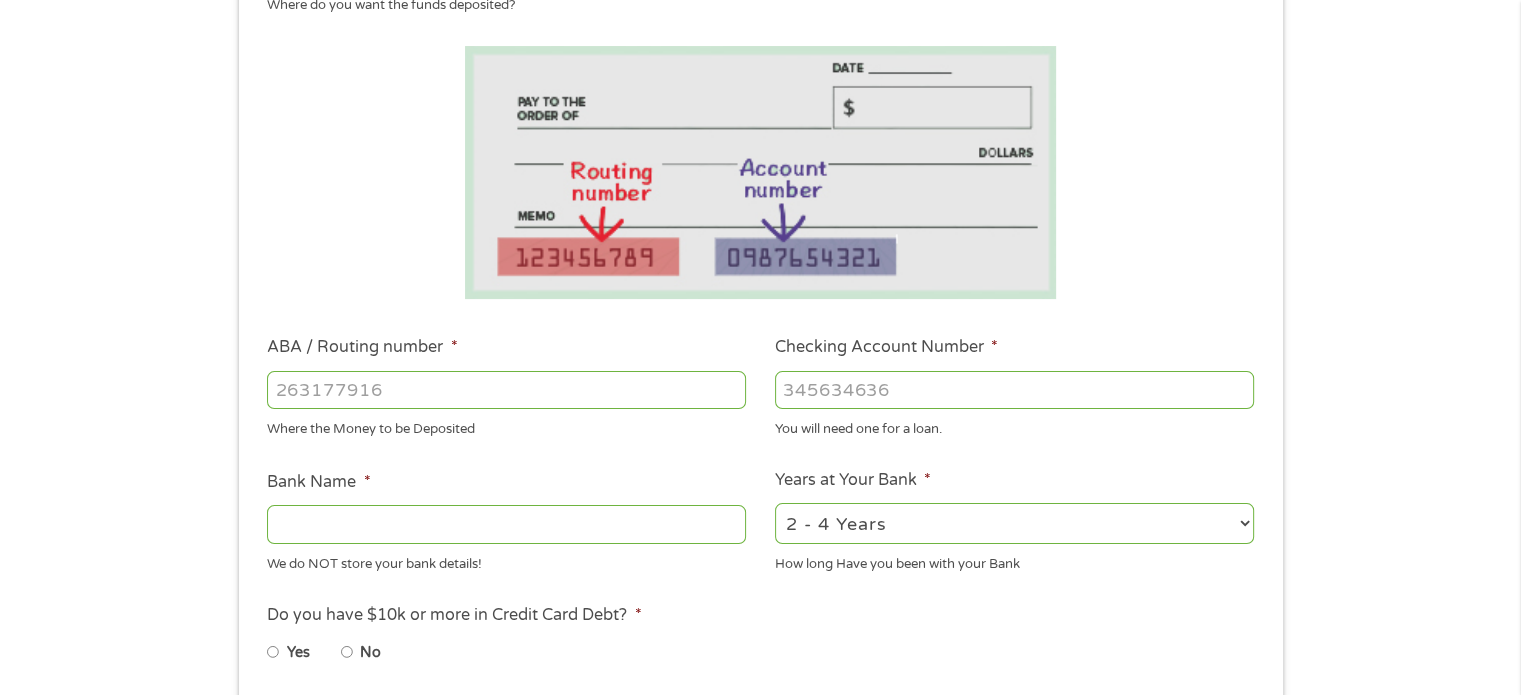 scroll, scrollTop: 8, scrollLeft: 8, axis: both 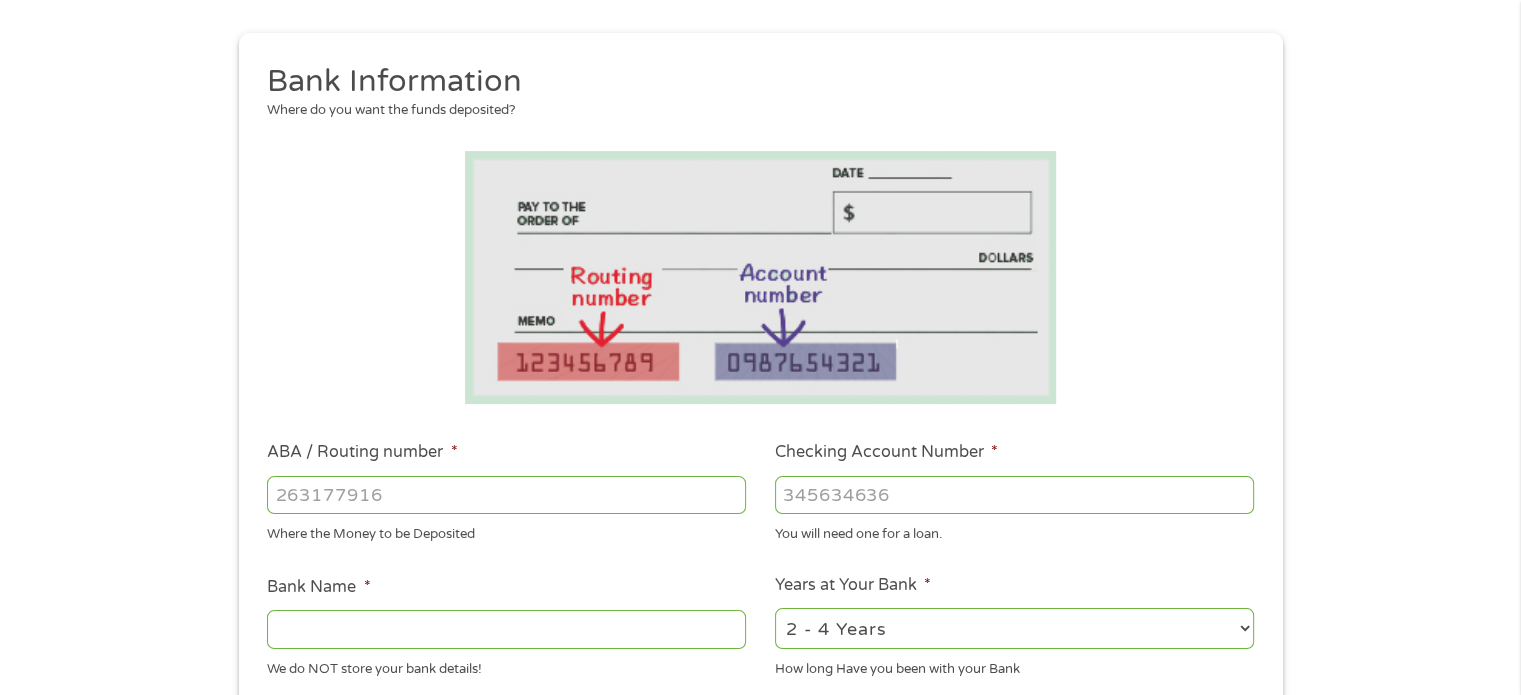 click on "ABA / Routing number *" at bounding box center [506, 495] 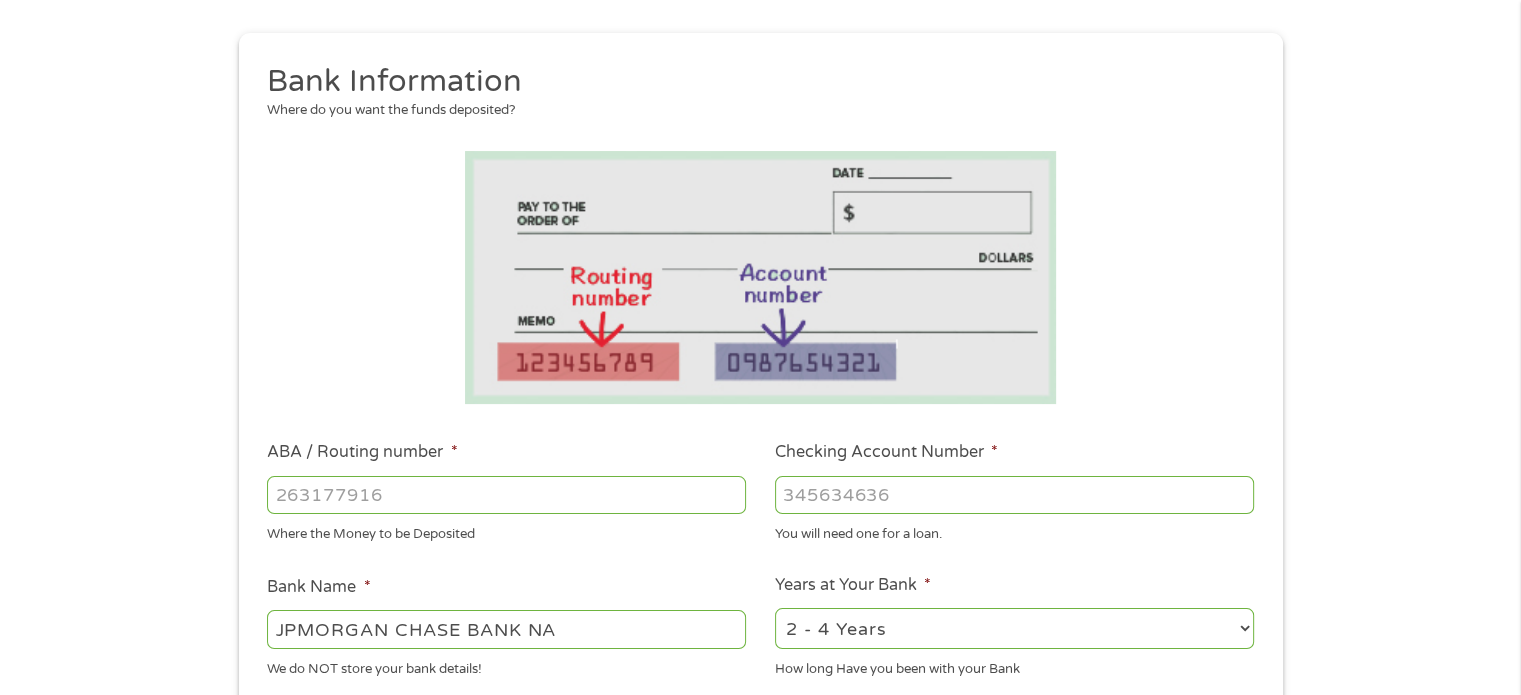 scroll, scrollTop: 396, scrollLeft: 0, axis: vertical 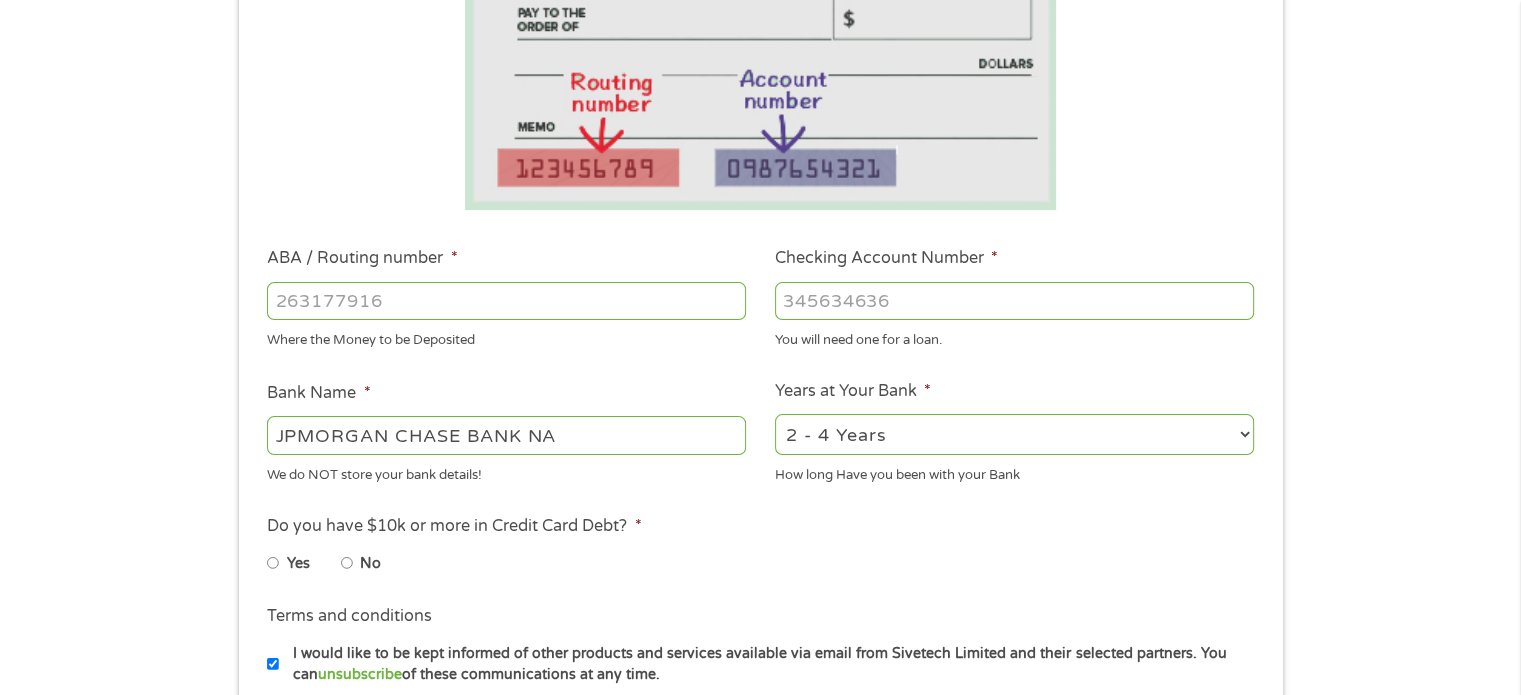 type on "[NUMBER]" 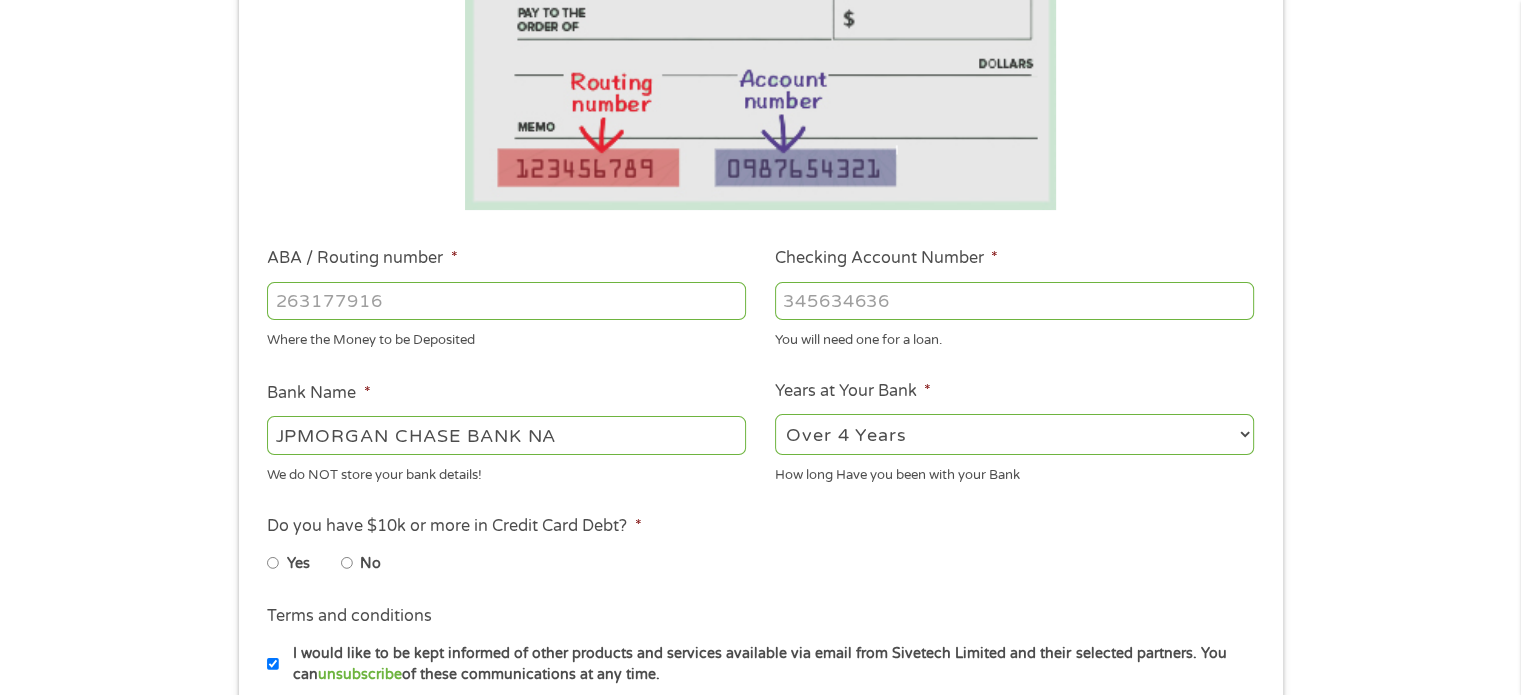 click on "2 - 4 Years 6 - 12 Months 1 - 2 Years Over 4 Years" at bounding box center [1014, 434] 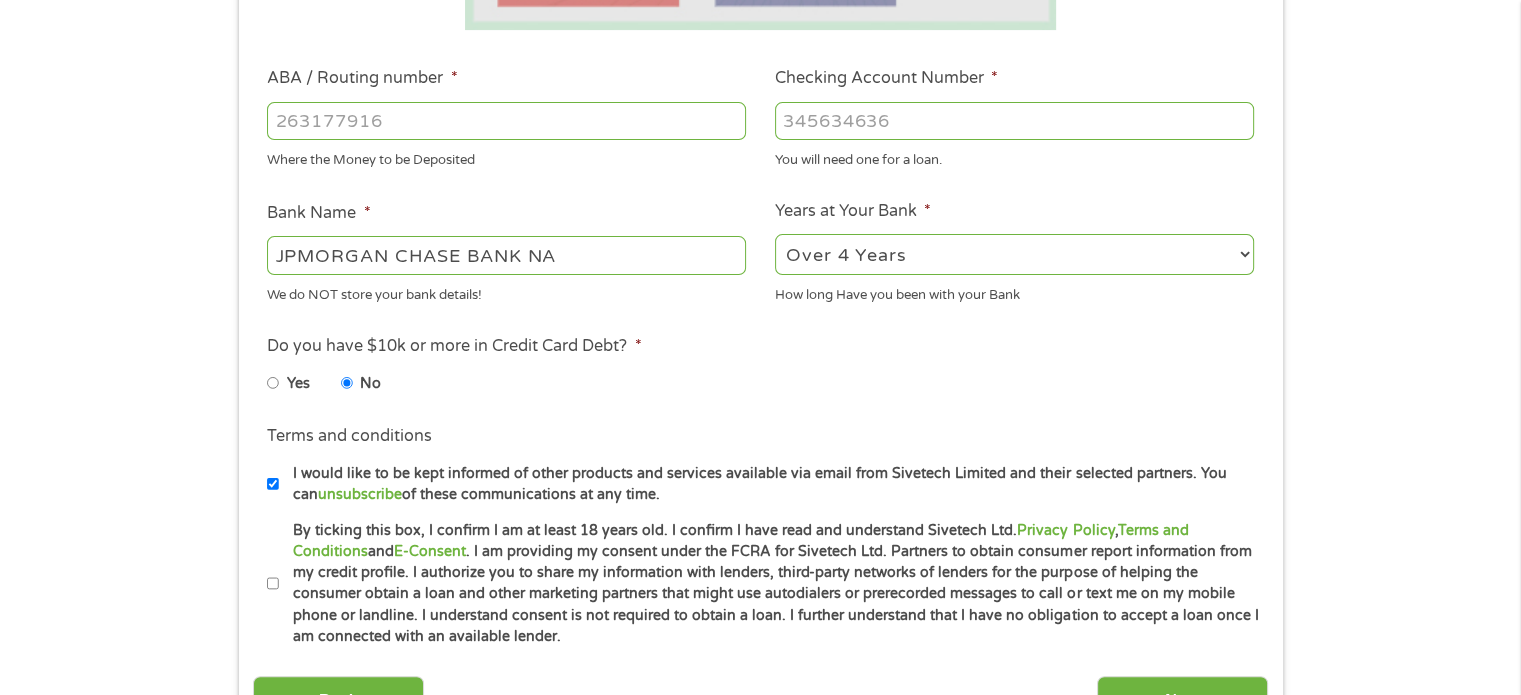 scroll, scrollTop: 582, scrollLeft: 0, axis: vertical 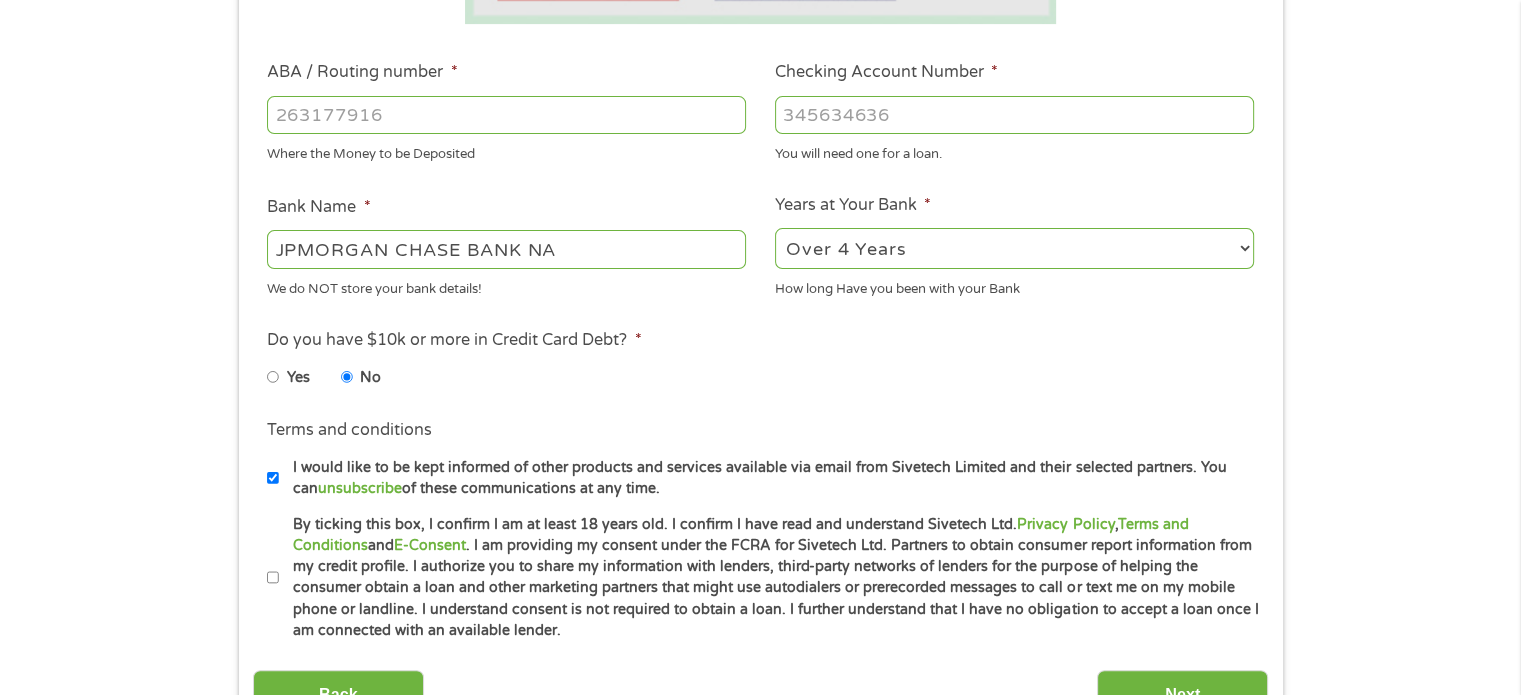 click on "I would like to be kept informed of other products and services available via email from Sivetech Limited and their selected partners. You can   unsubscribe   of these communications at any time." at bounding box center (273, 478) 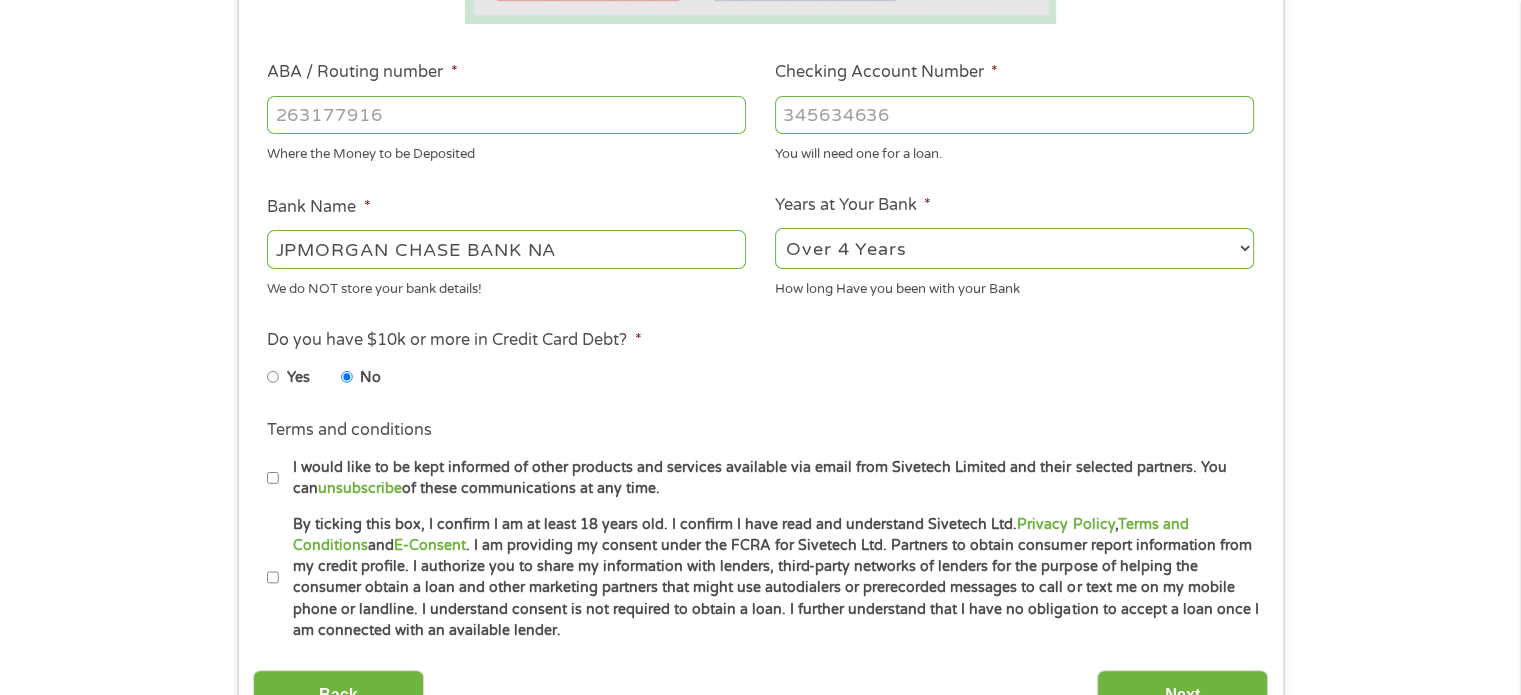 click on "By ticking this box, I confirm I am at least 18 years old. I confirm I have read and understand Sivetech Ltd.  Privacy Policy ,  Terms and Conditions  and  E-Consent . I am providing my consent under the FCRA for Sivetech Ltd. Partners to obtain consumer report information from my credit profile. I authorize you to share my information with lenders, third-party networks of lenders for the purpose of helping the consumer obtain a loan and other marketing partners that might use autodialers or prerecorded messages to call or text me on my mobile phone or landline. I understand consent is not required to obtain a loan. I further understand that I have no obligation to accept a loan once I am connected with an available lender." at bounding box center [273, 578] 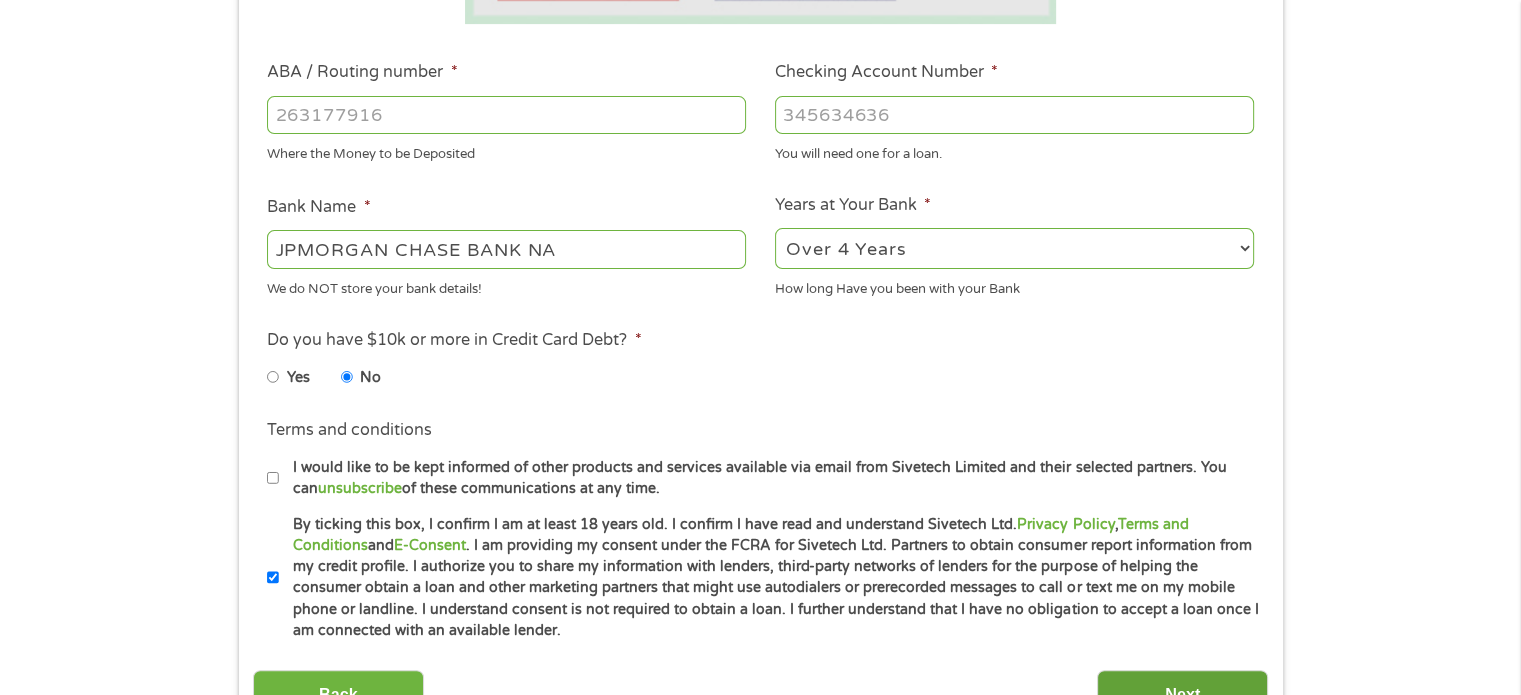 click on "Next" at bounding box center (1182, 694) 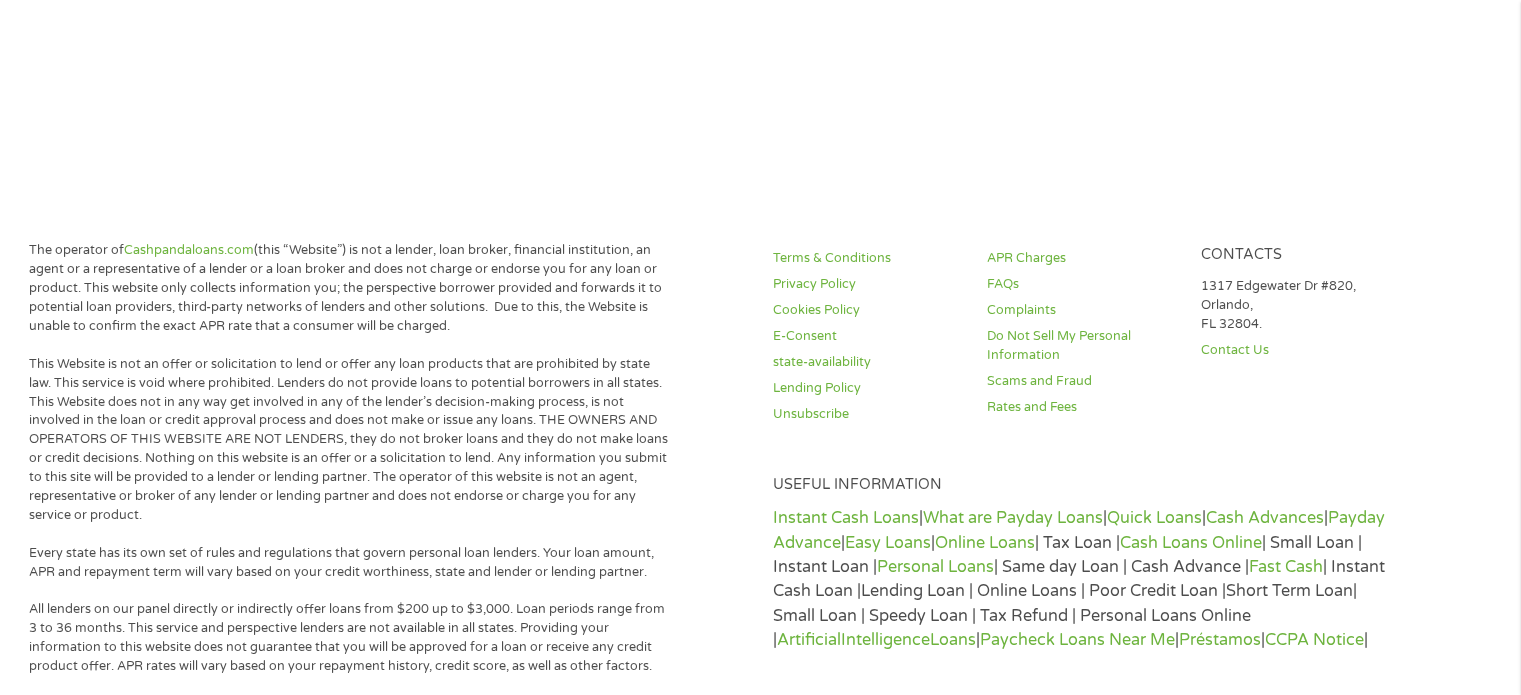 scroll, scrollTop: 8, scrollLeft: 8, axis: both 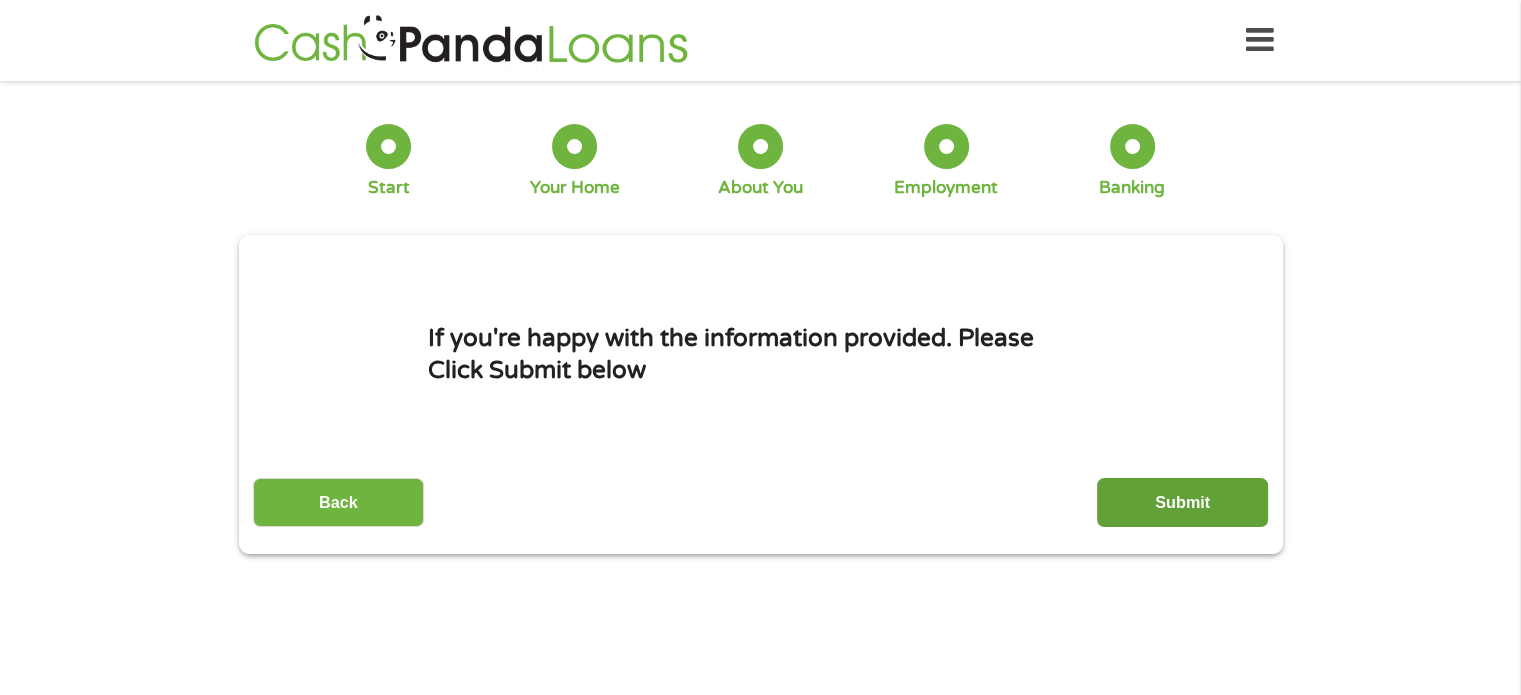 click on "Submit" at bounding box center [1182, 502] 